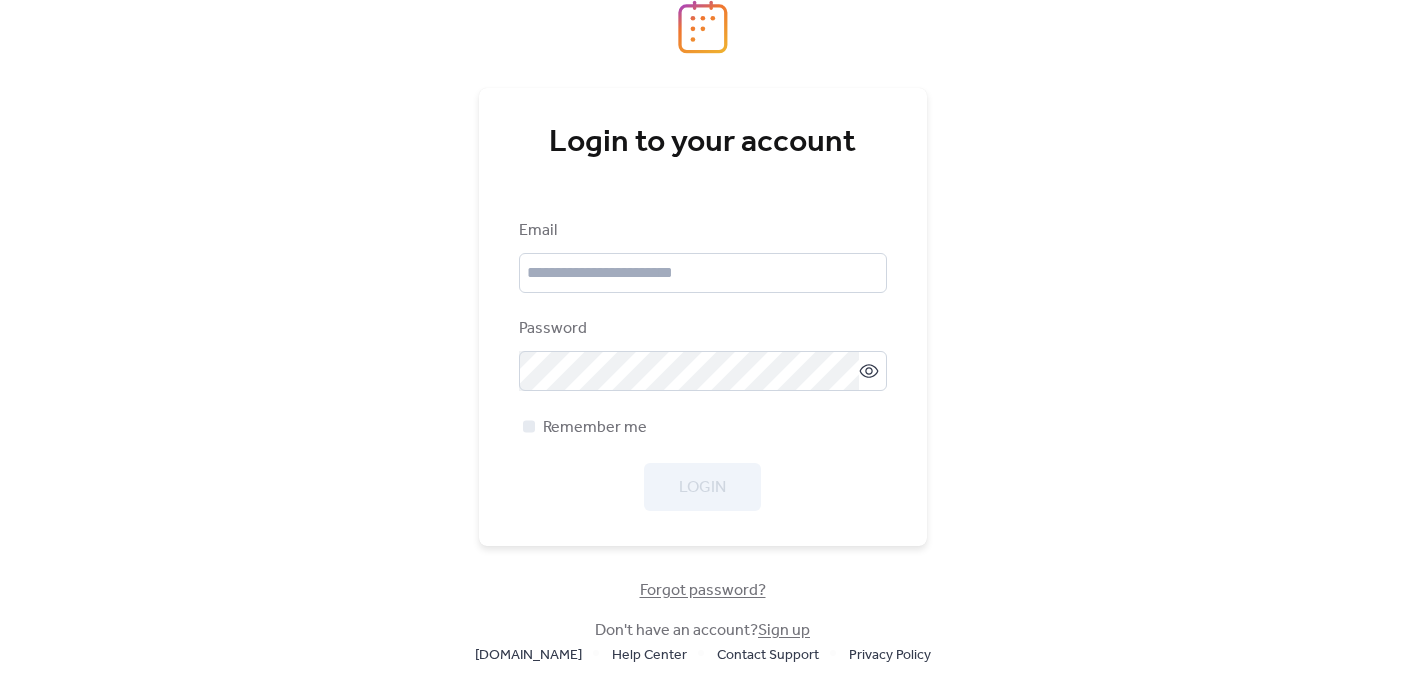 scroll, scrollTop: 0, scrollLeft: 0, axis: both 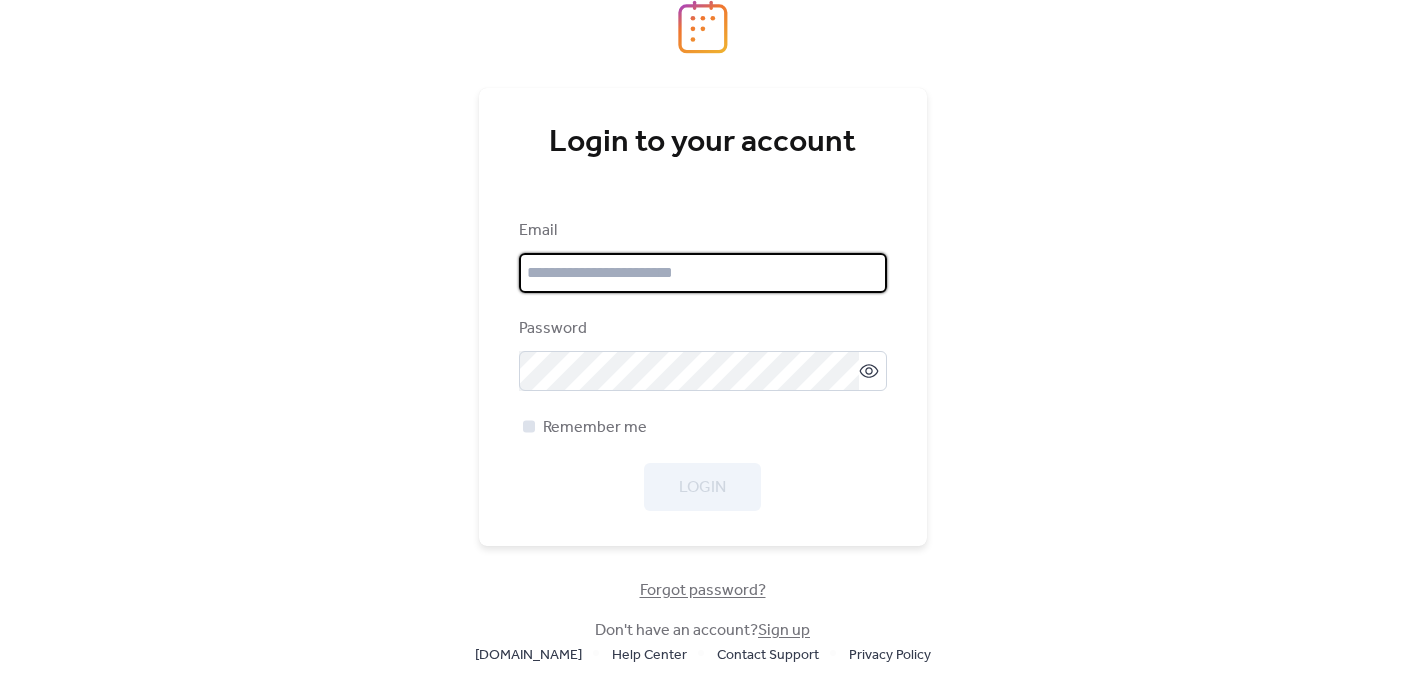 type on "**********" 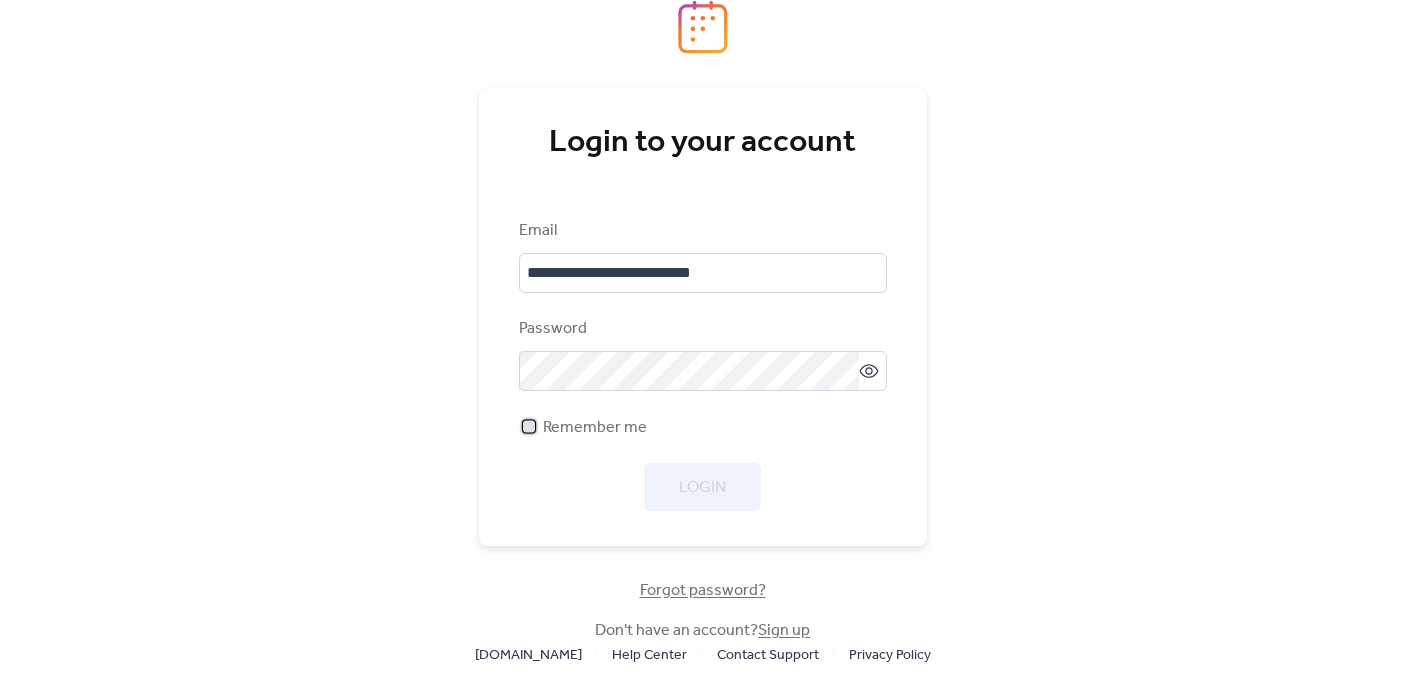 click at bounding box center [529, 426] 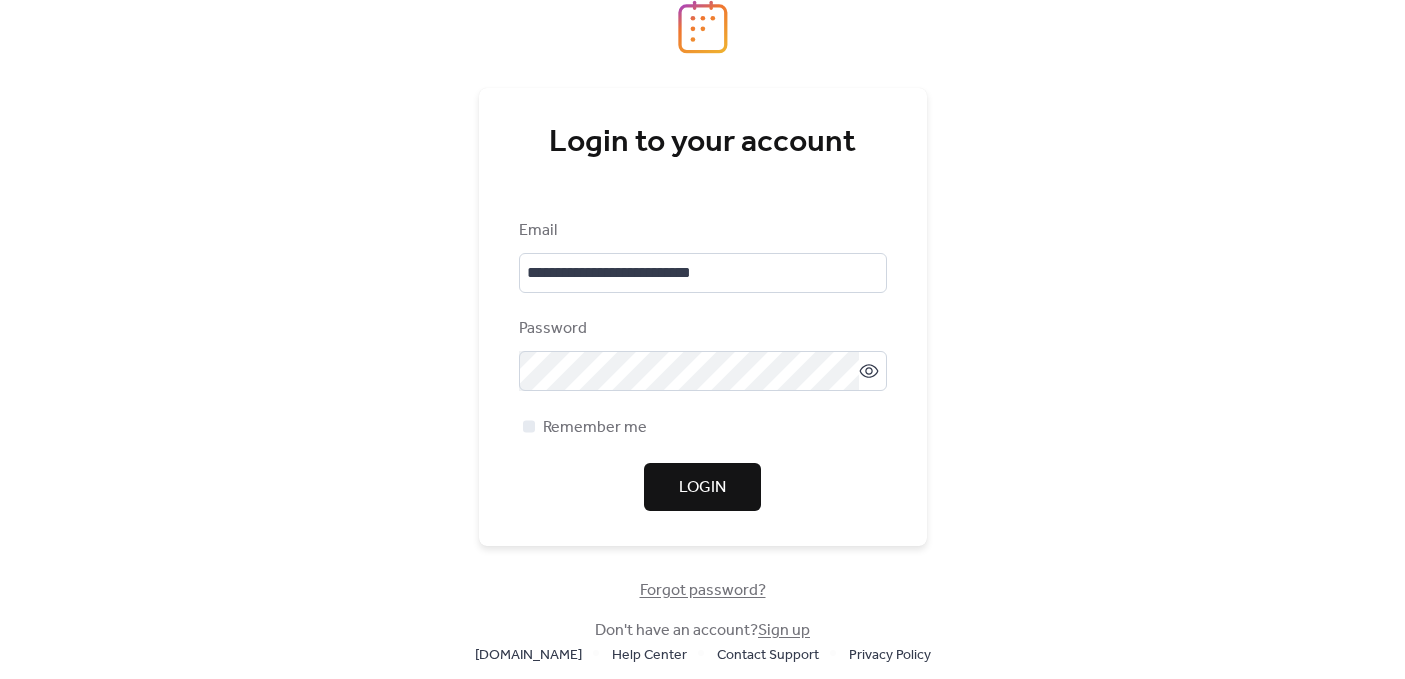click on "Login" at bounding box center [702, 488] 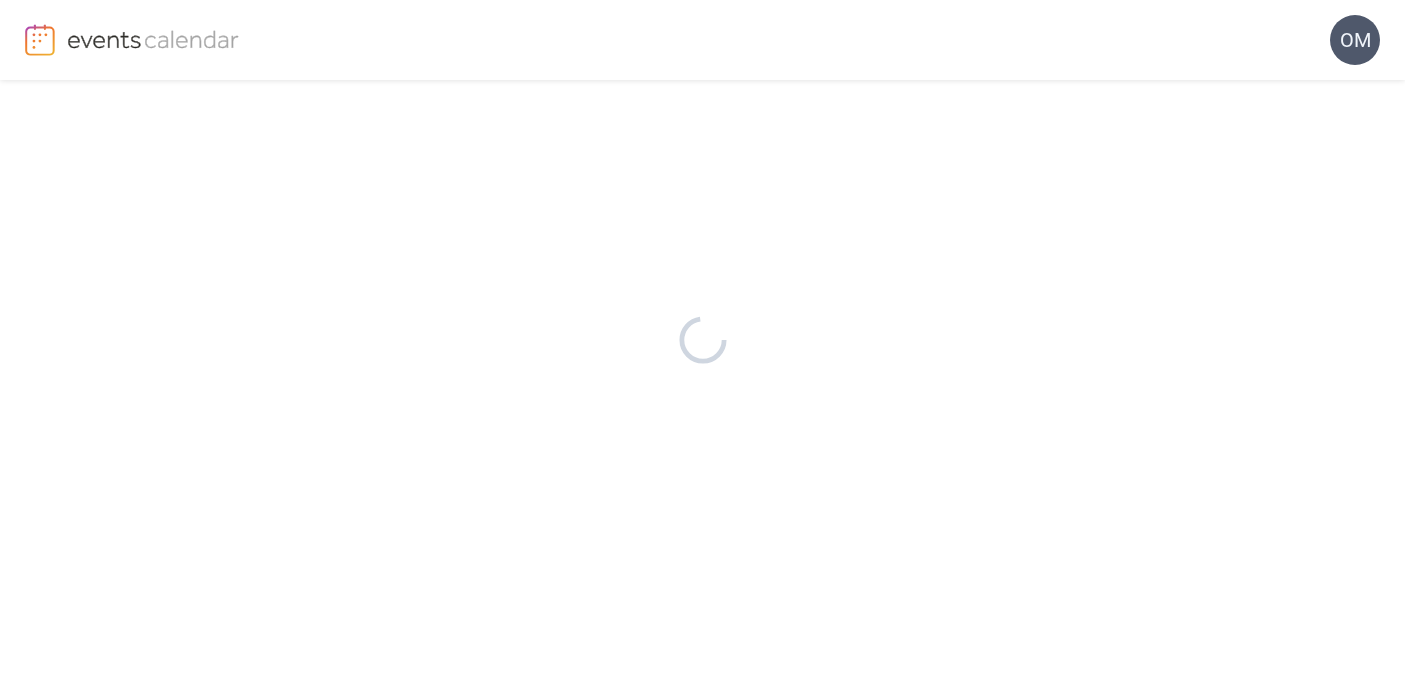 scroll, scrollTop: 0, scrollLeft: 0, axis: both 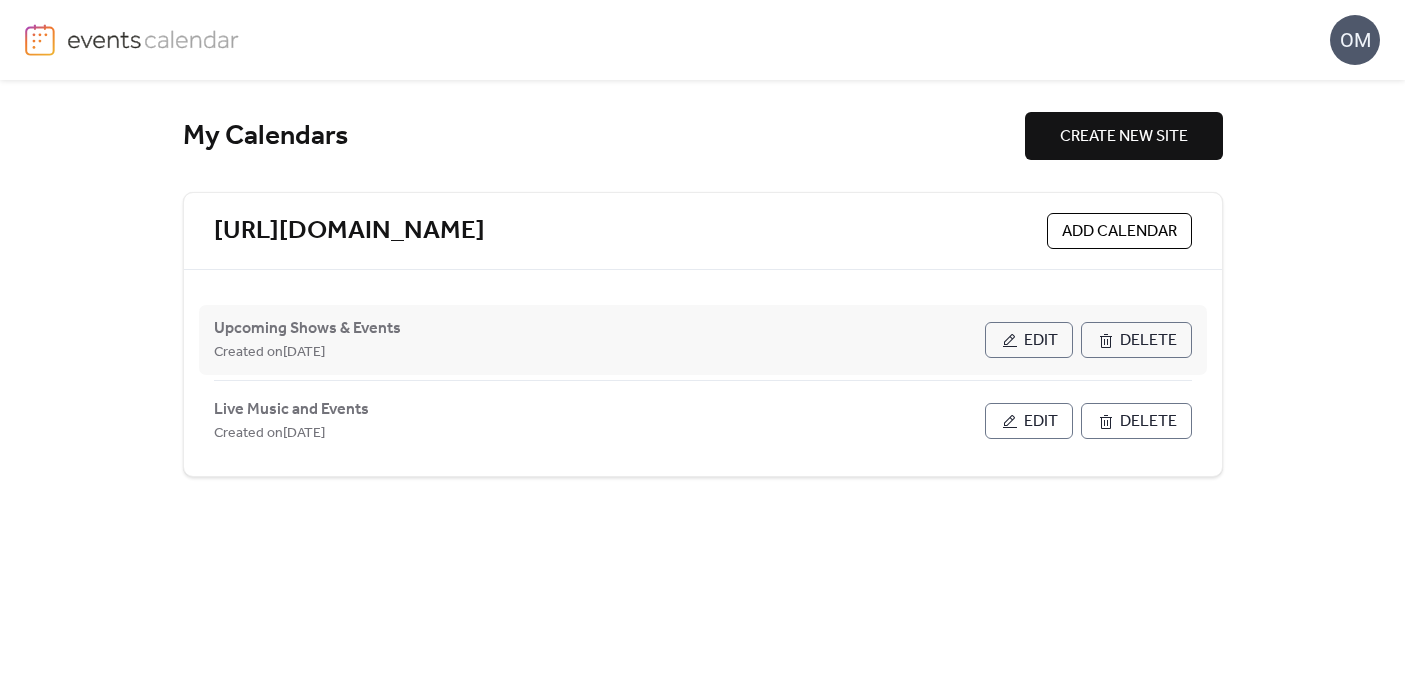 click on "Created on  23-Apr-2024" at bounding box center [599, 352] 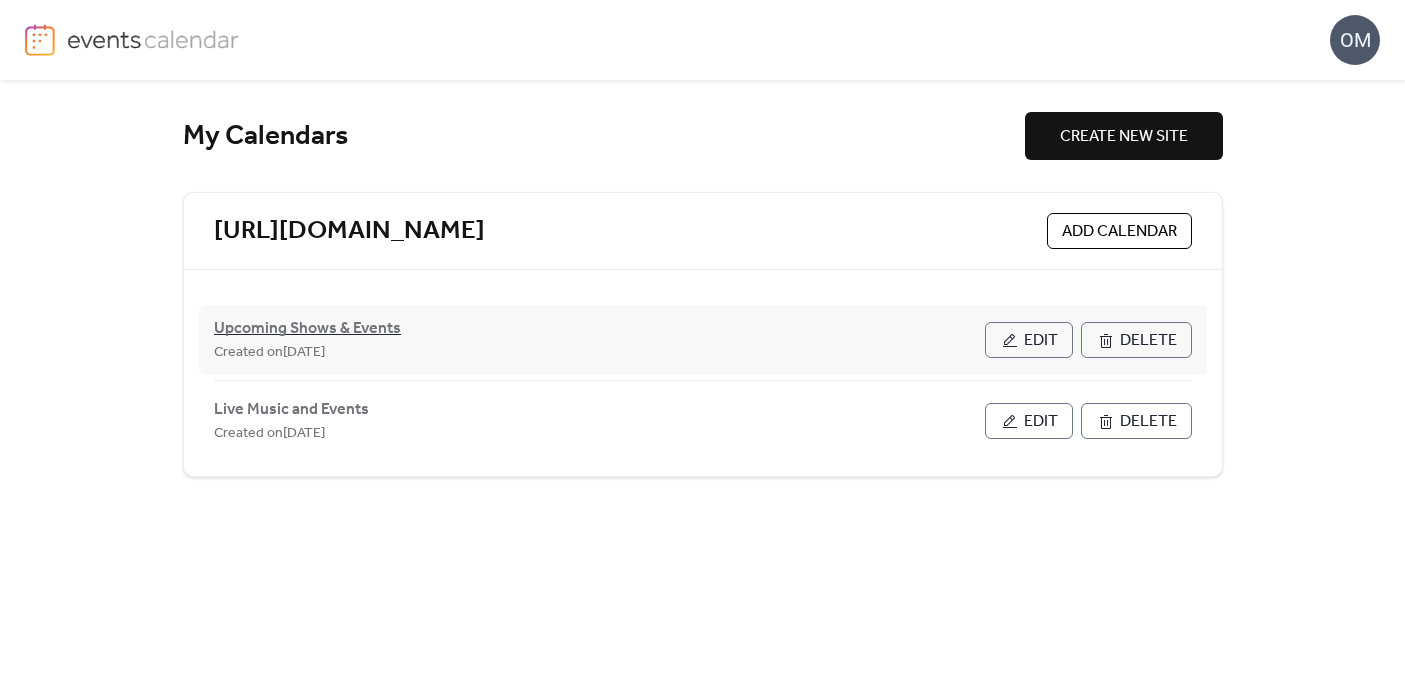 click on "Upcoming Shows & Events" at bounding box center (307, 329) 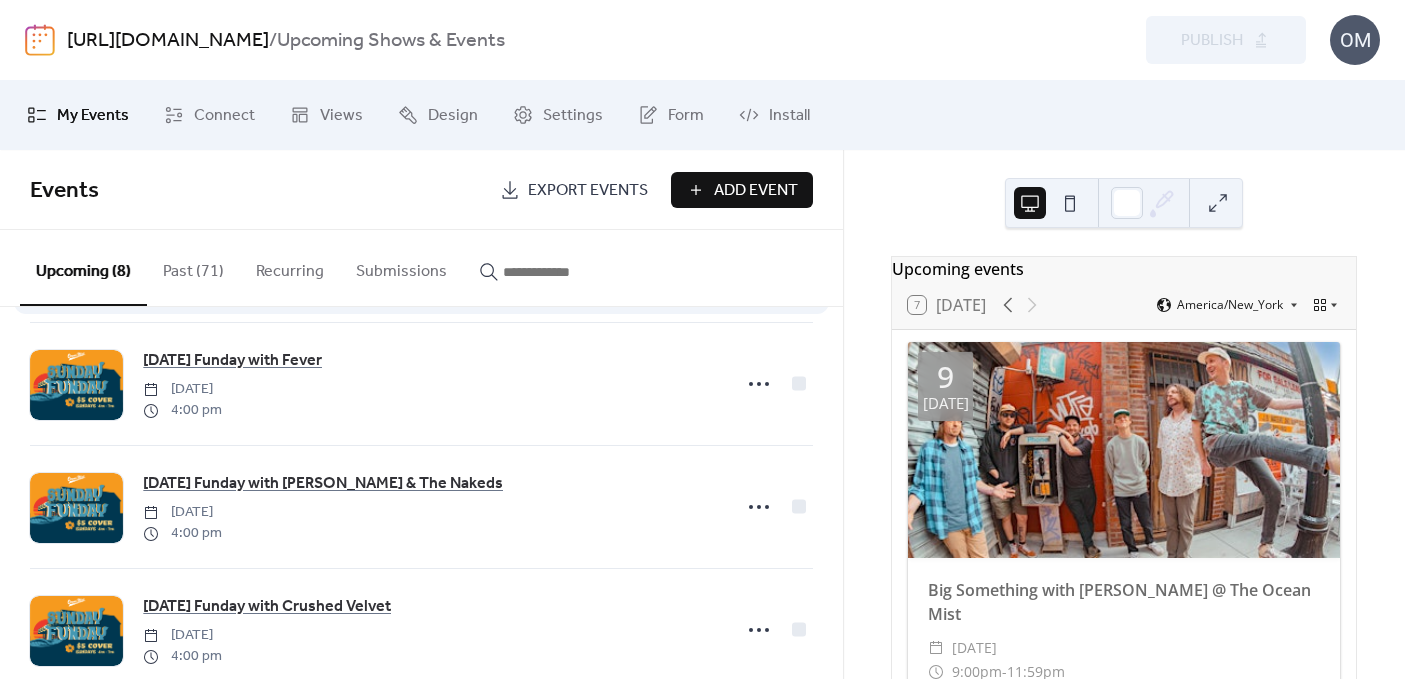 scroll, scrollTop: 144, scrollLeft: 0, axis: vertical 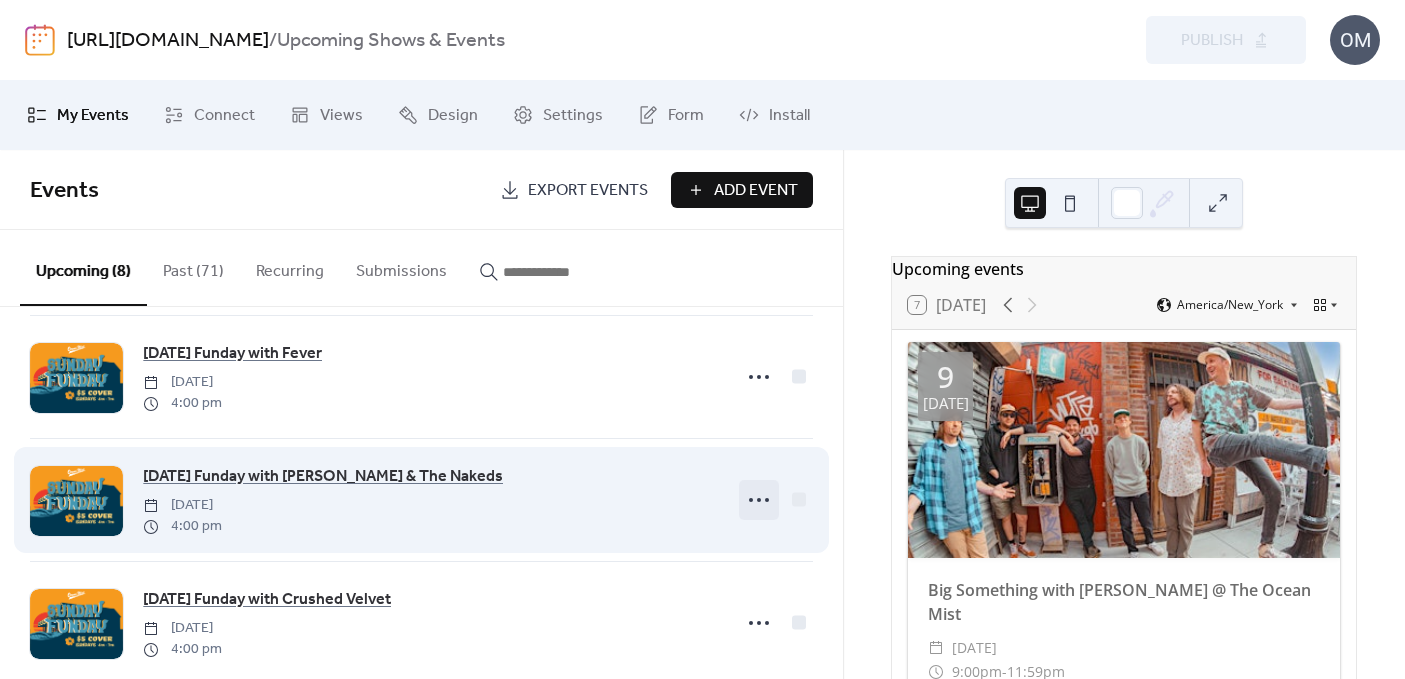 click 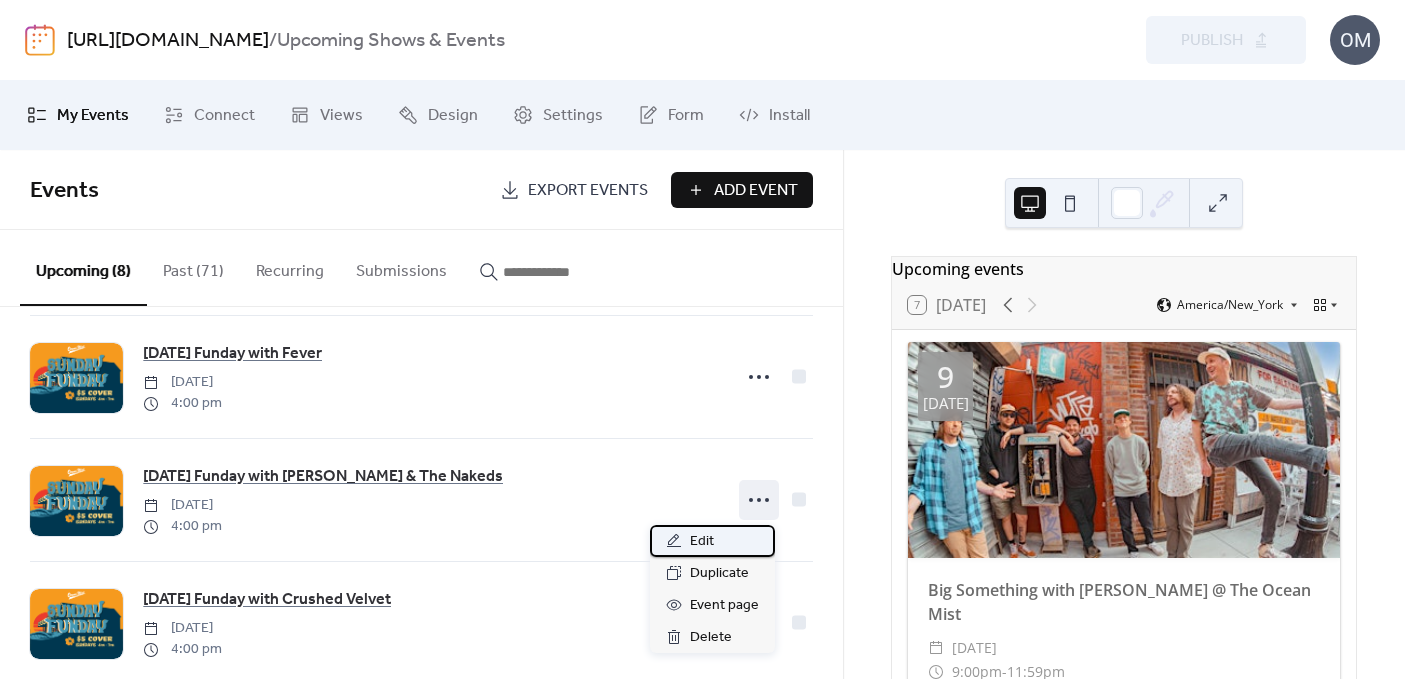 click on "Edit" at bounding box center (712, 541) 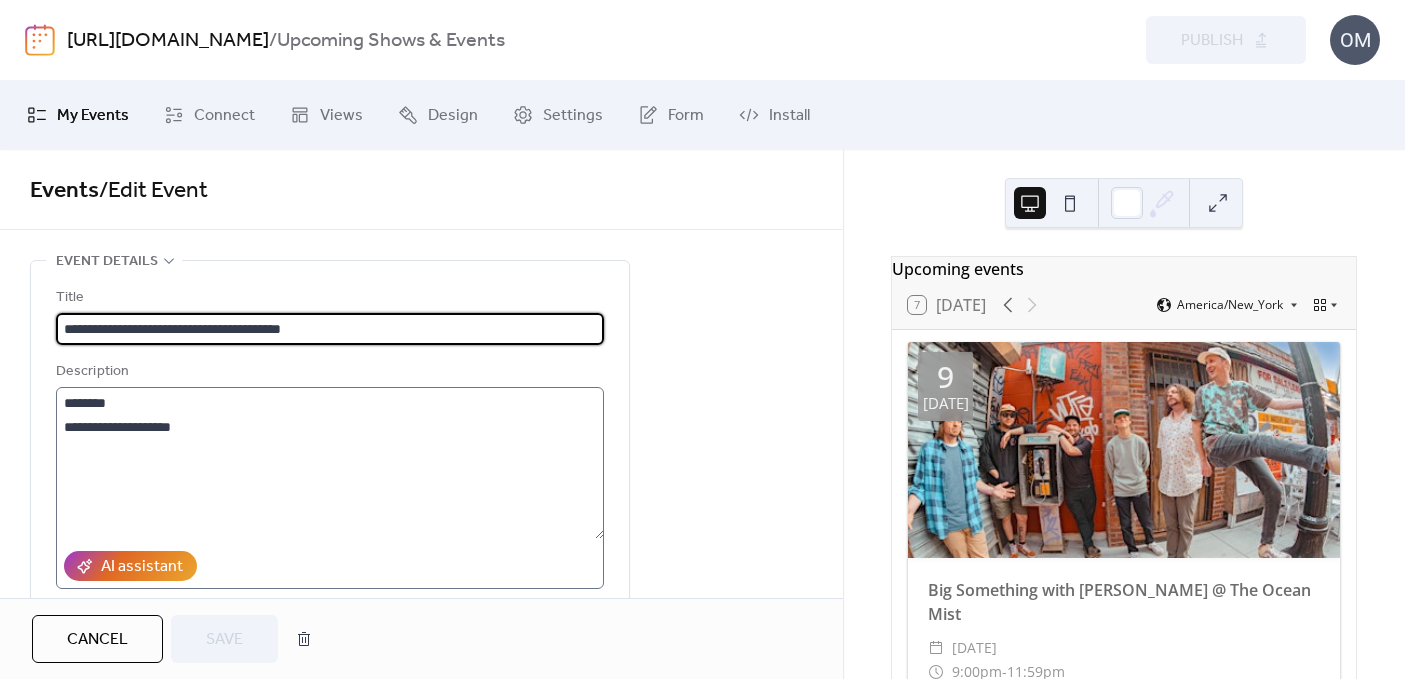 scroll, scrollTop: 4, scrollLeft: 0, axis: vertical 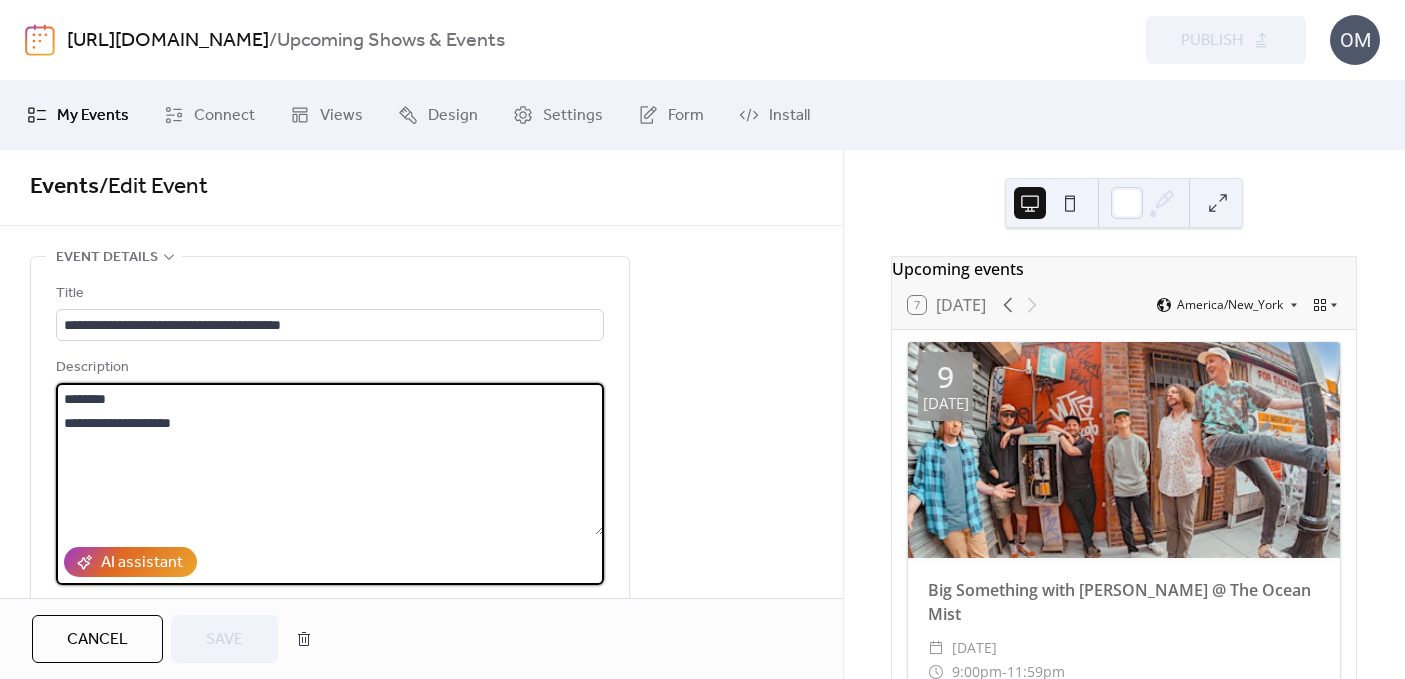 drag, startPoint x: 99, startPoint y: 401, endPoint x: 83, endPoint y: 402, distance: 16.03122 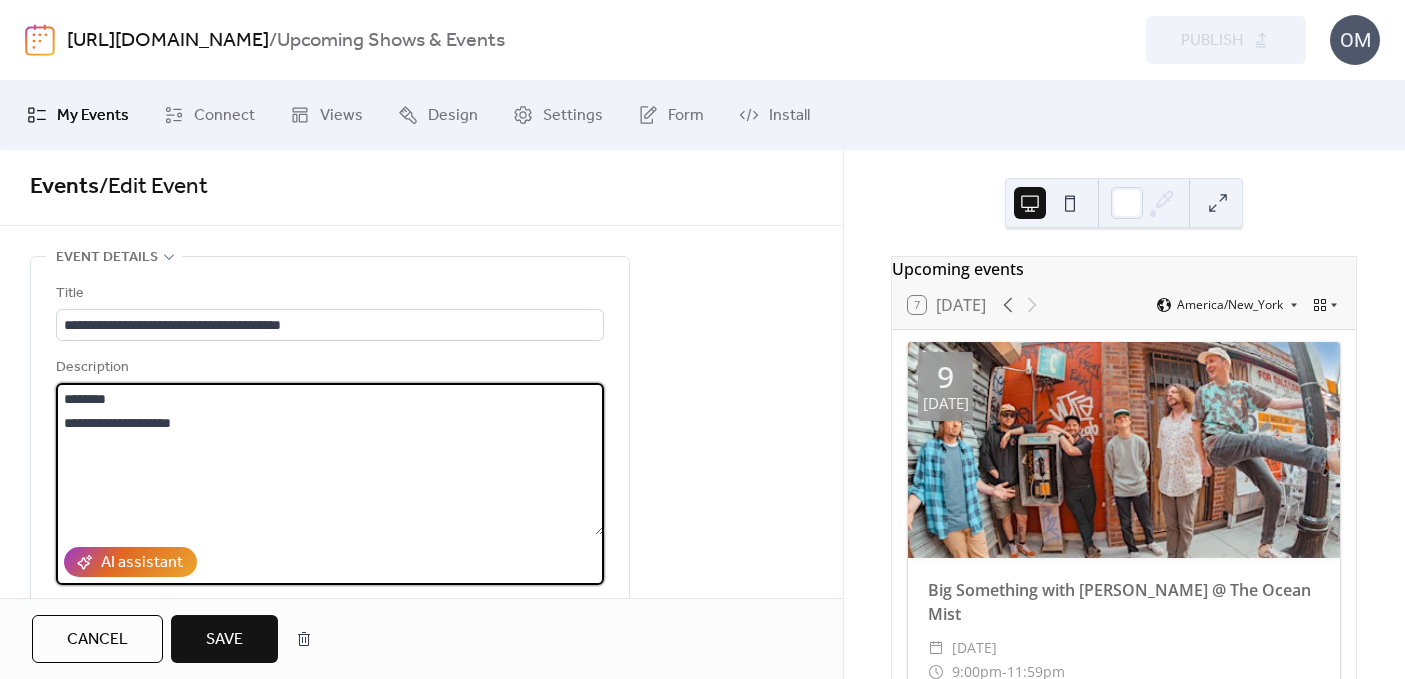 type on "**********" 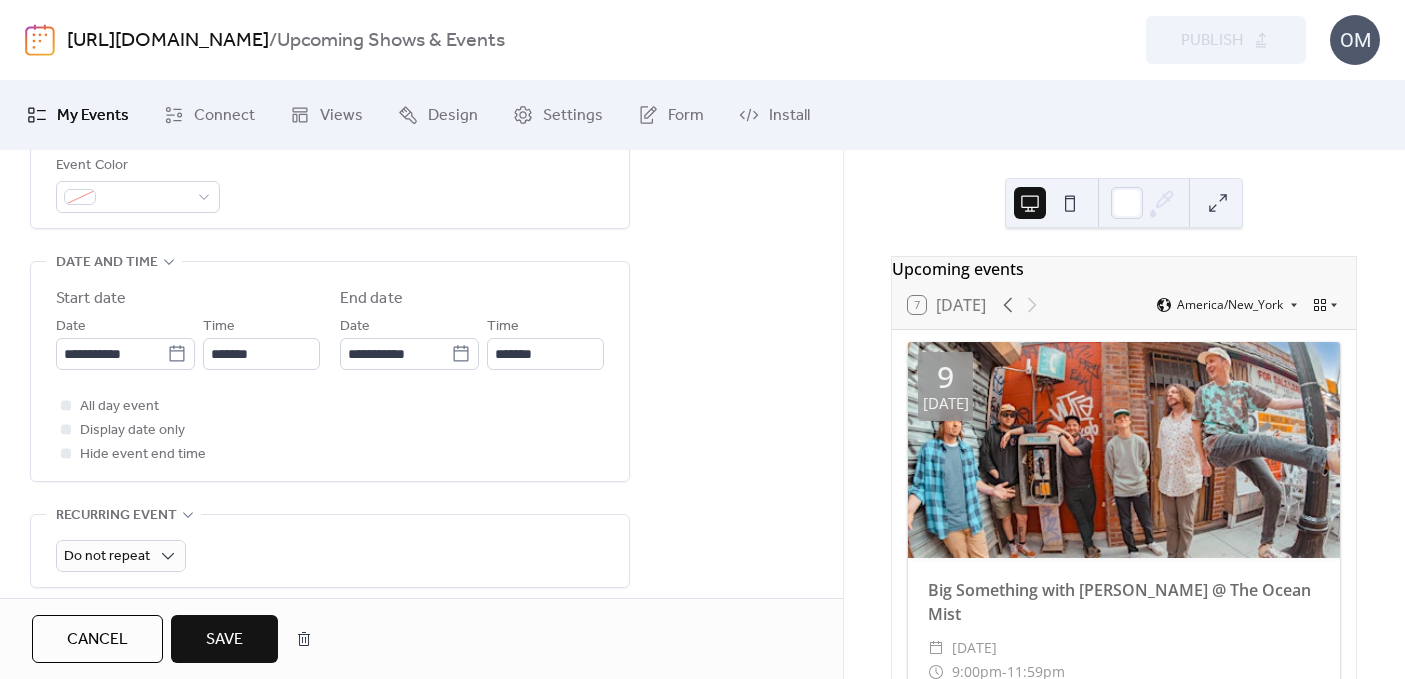 scroll, scrollTop: 661, scrollLeft: 0, axis: vertical 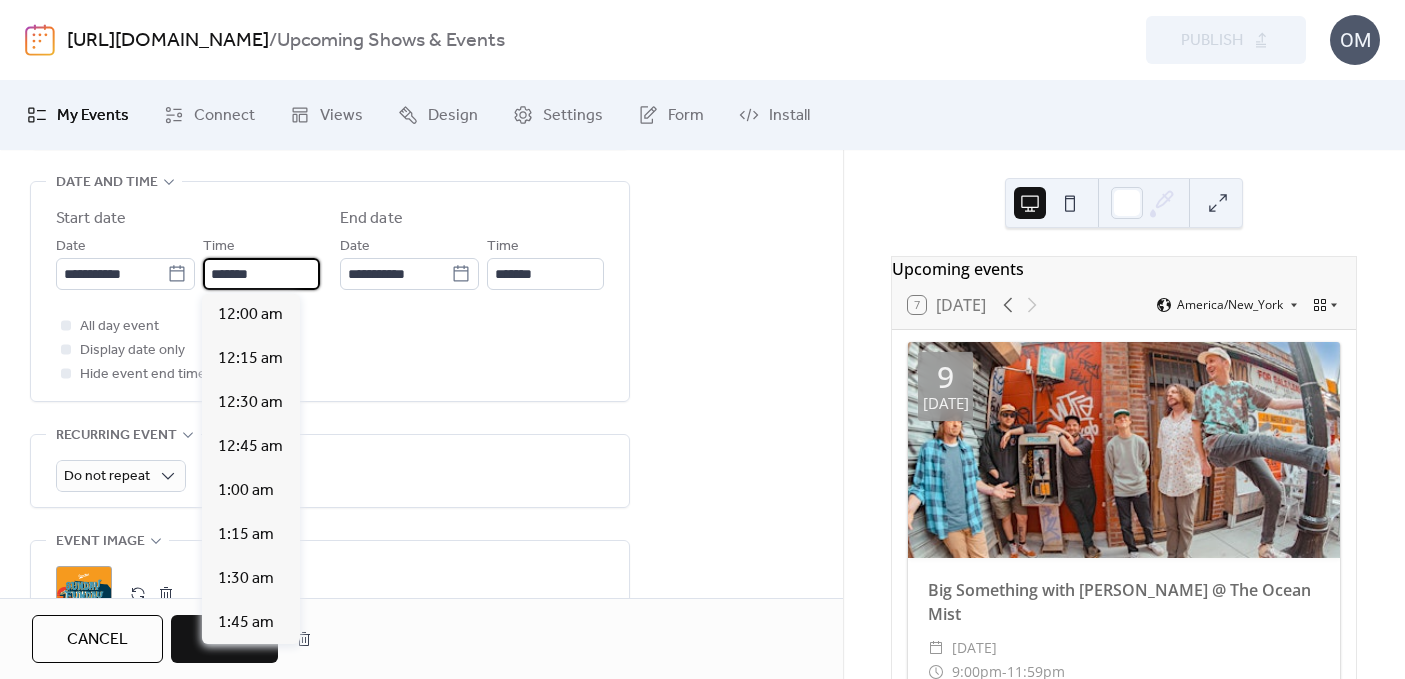 click on "*******" at bounding box center (261, 274) 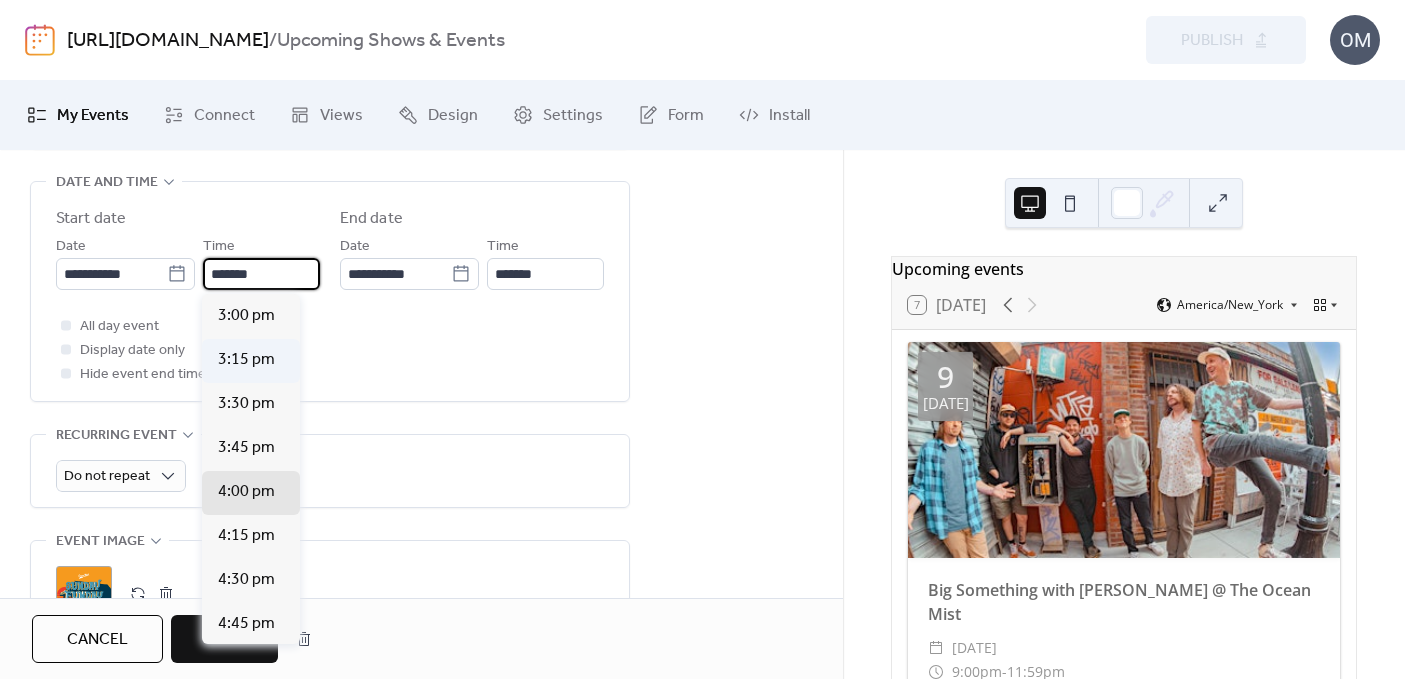 scroll, scrollTop: 2635, scrollLeft: 0, axis: vertical 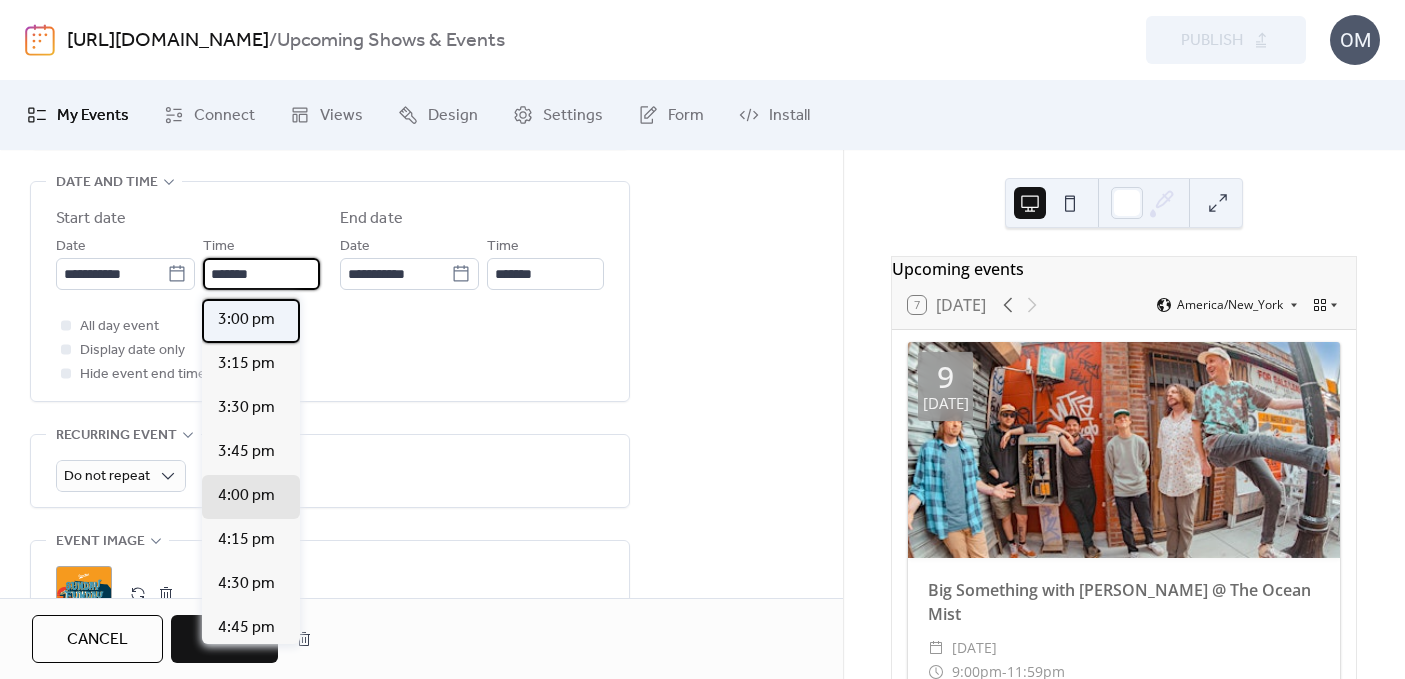 click on "3:00 pm" at bounding box center [246, 320] 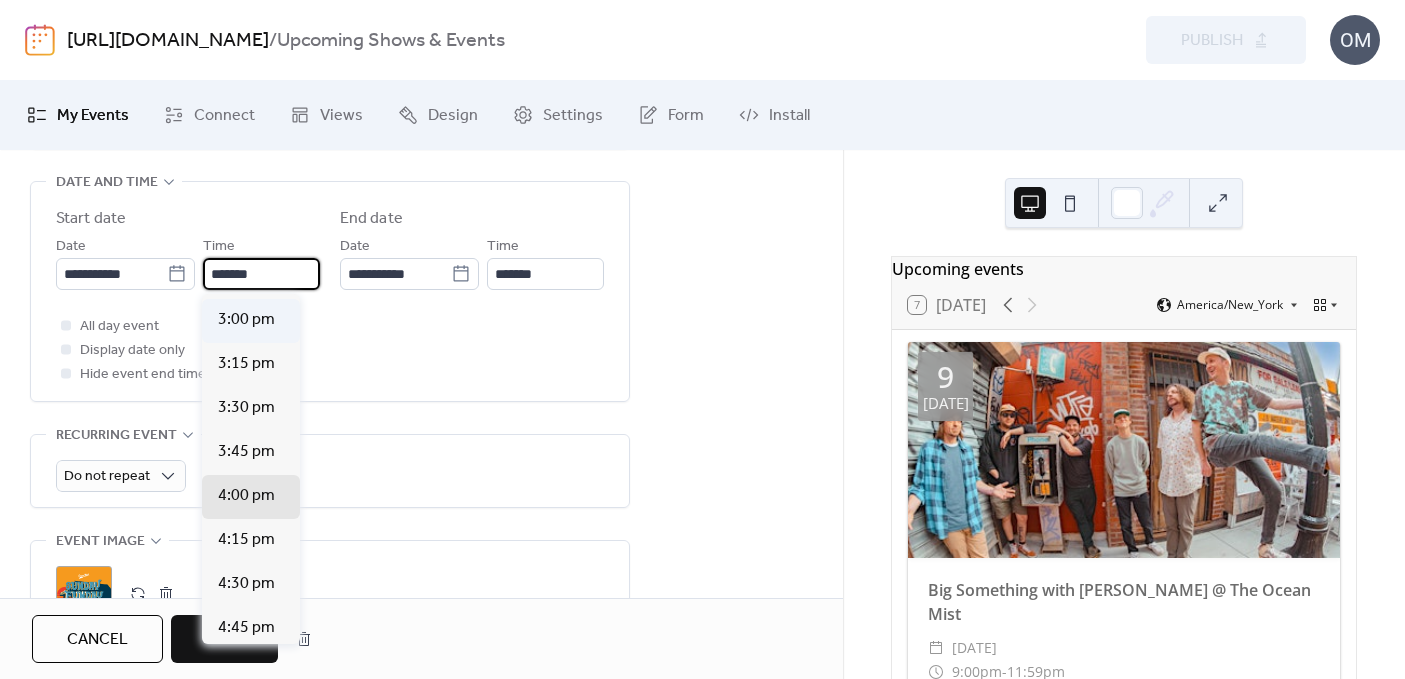type on "*******" 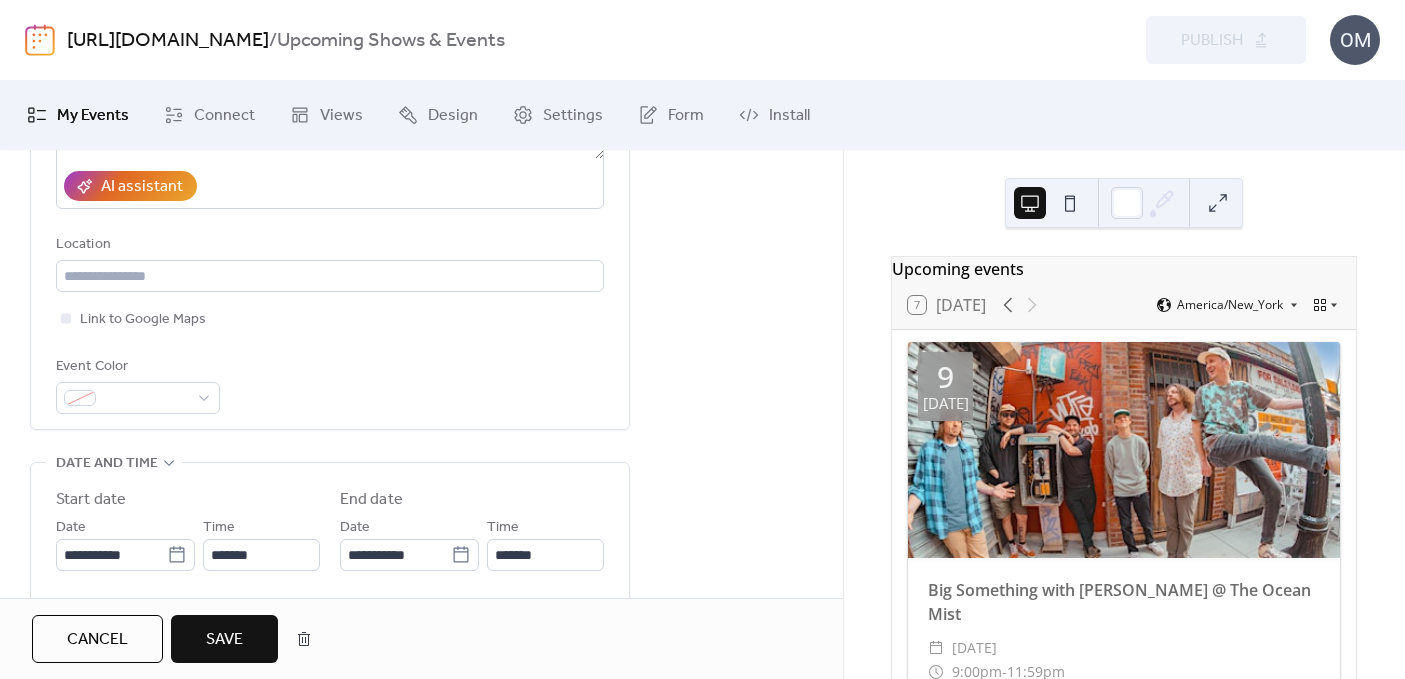 scroll, scrollTop: 396, scrollLeft: 0, axis: vertical 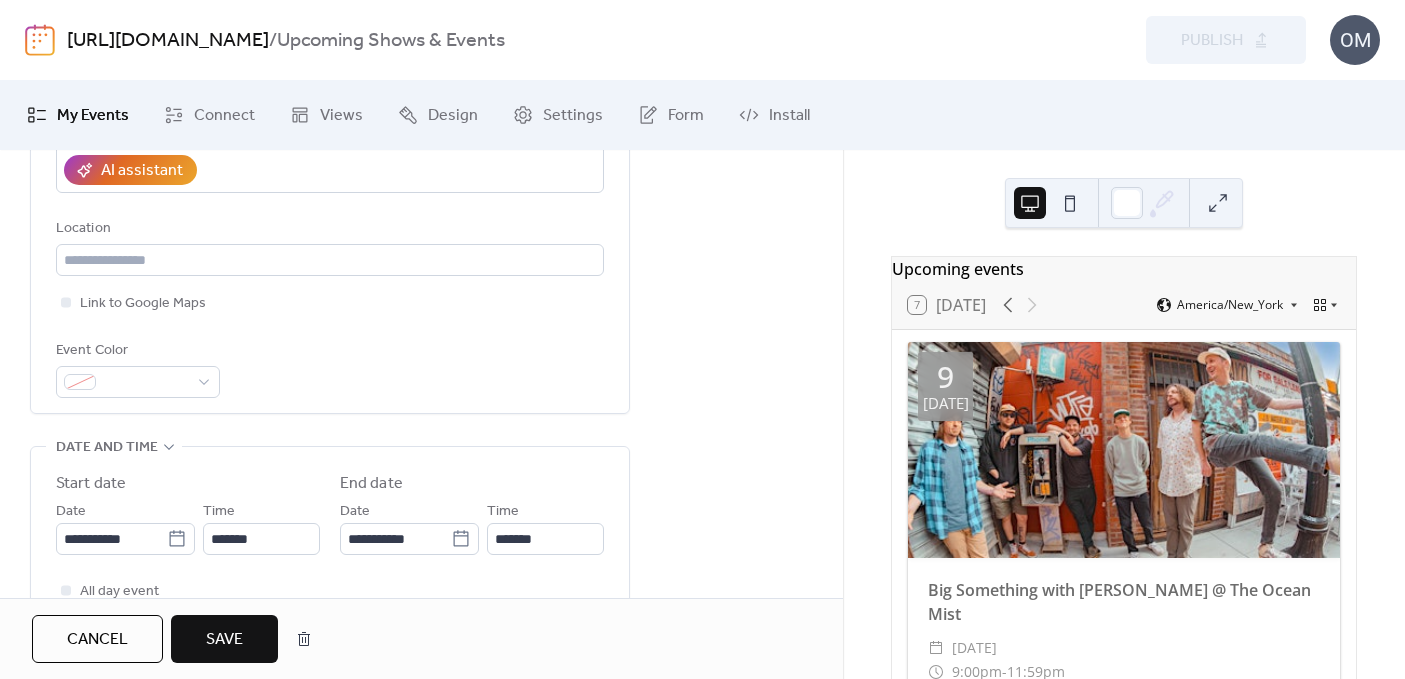 click on "Save" at bounding box center [224, 640] 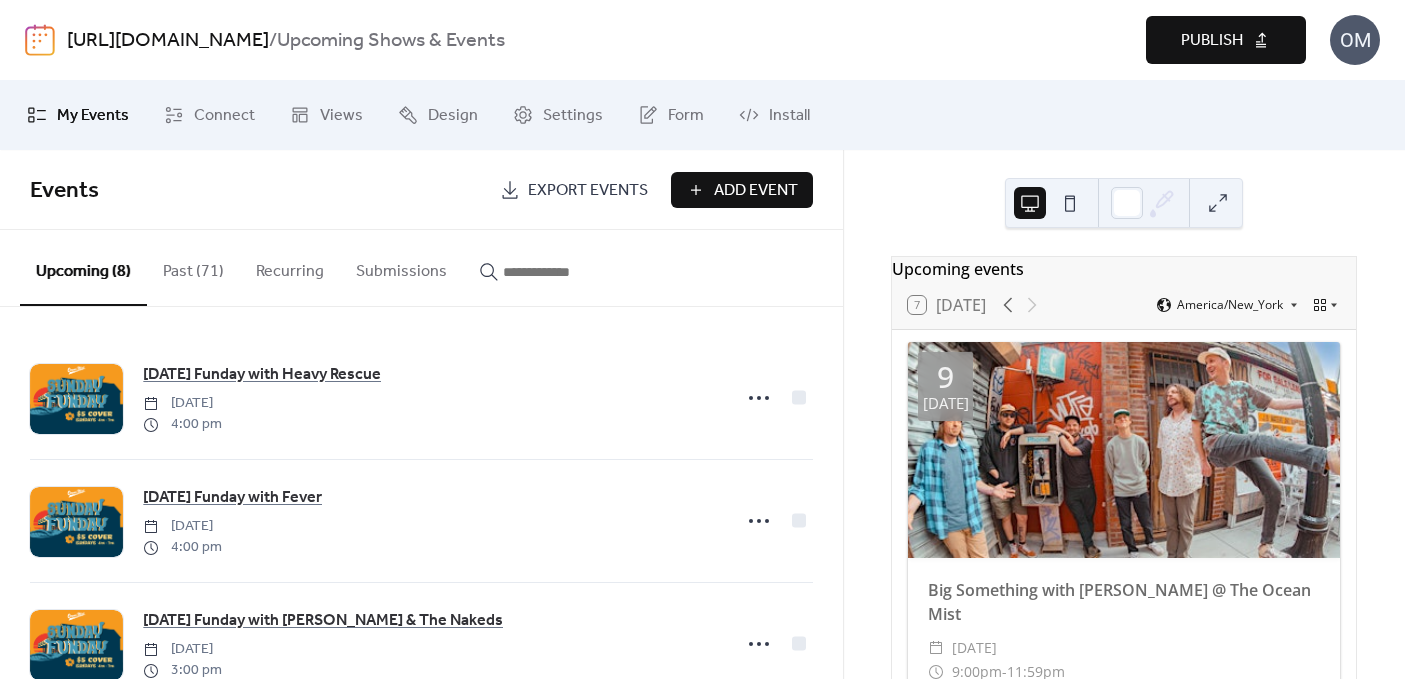 click on "Publish" at bounding box center [1226, 40] 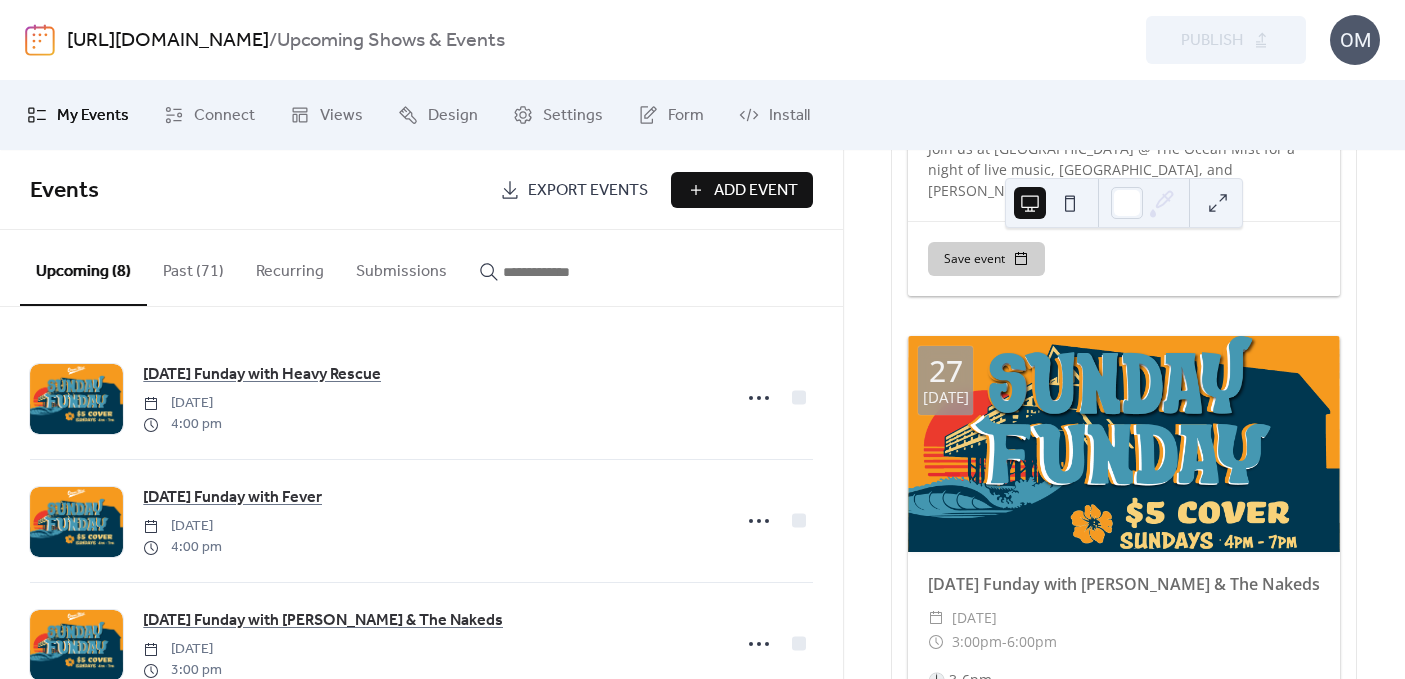scroll, scrollTop: 9747, scrollLeft: 0, axis: vertical 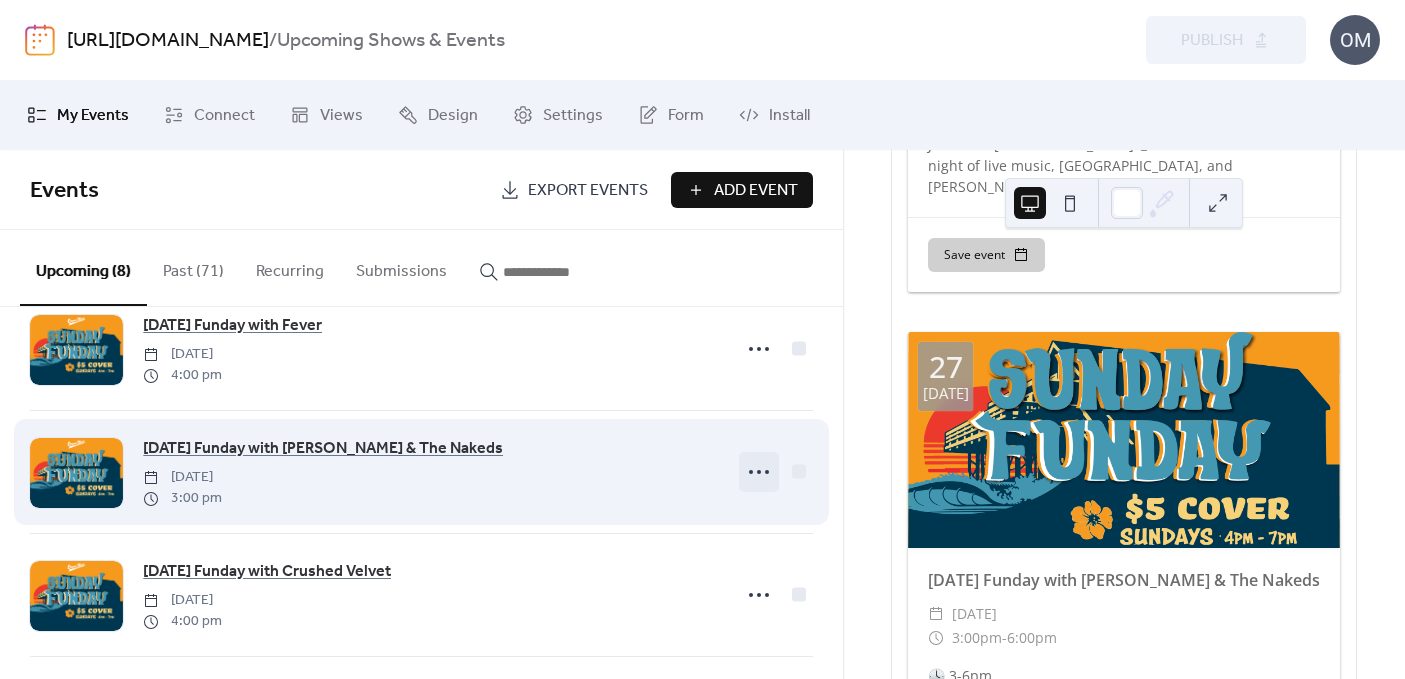click 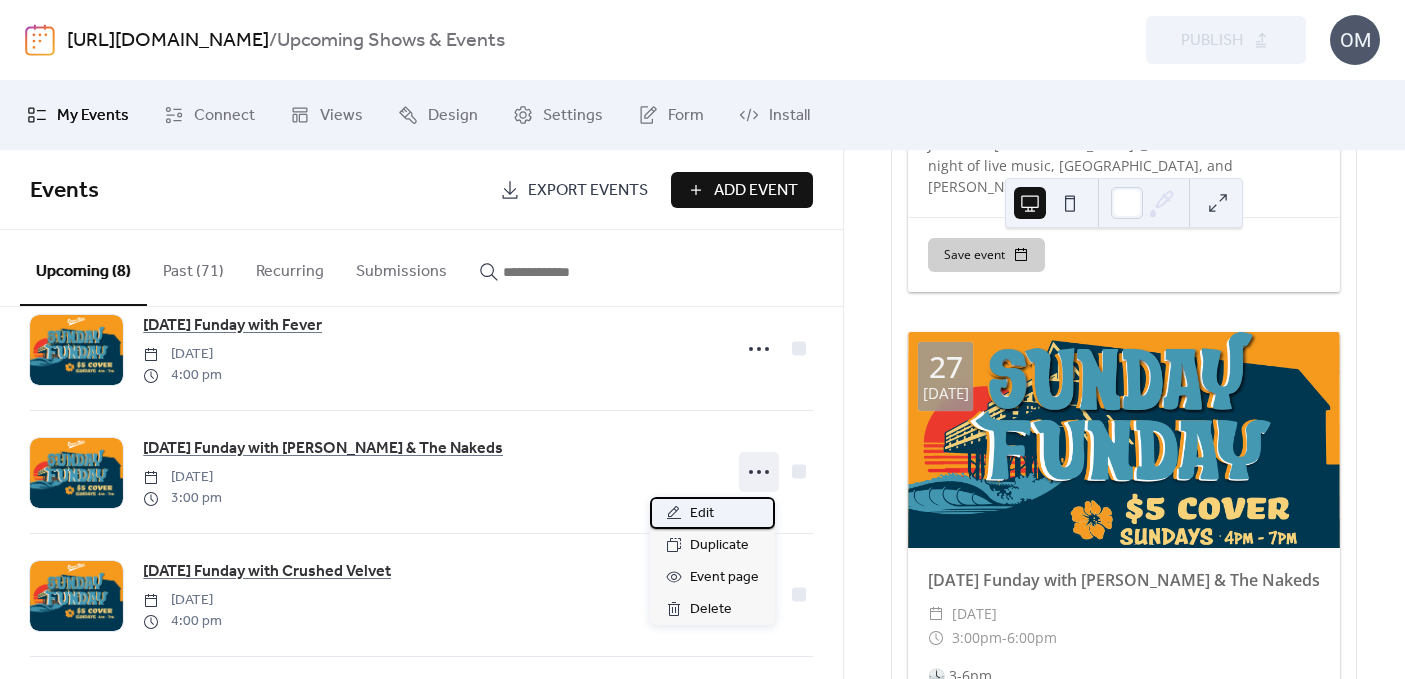 click on "Edit" at bounding box center (702, 514) 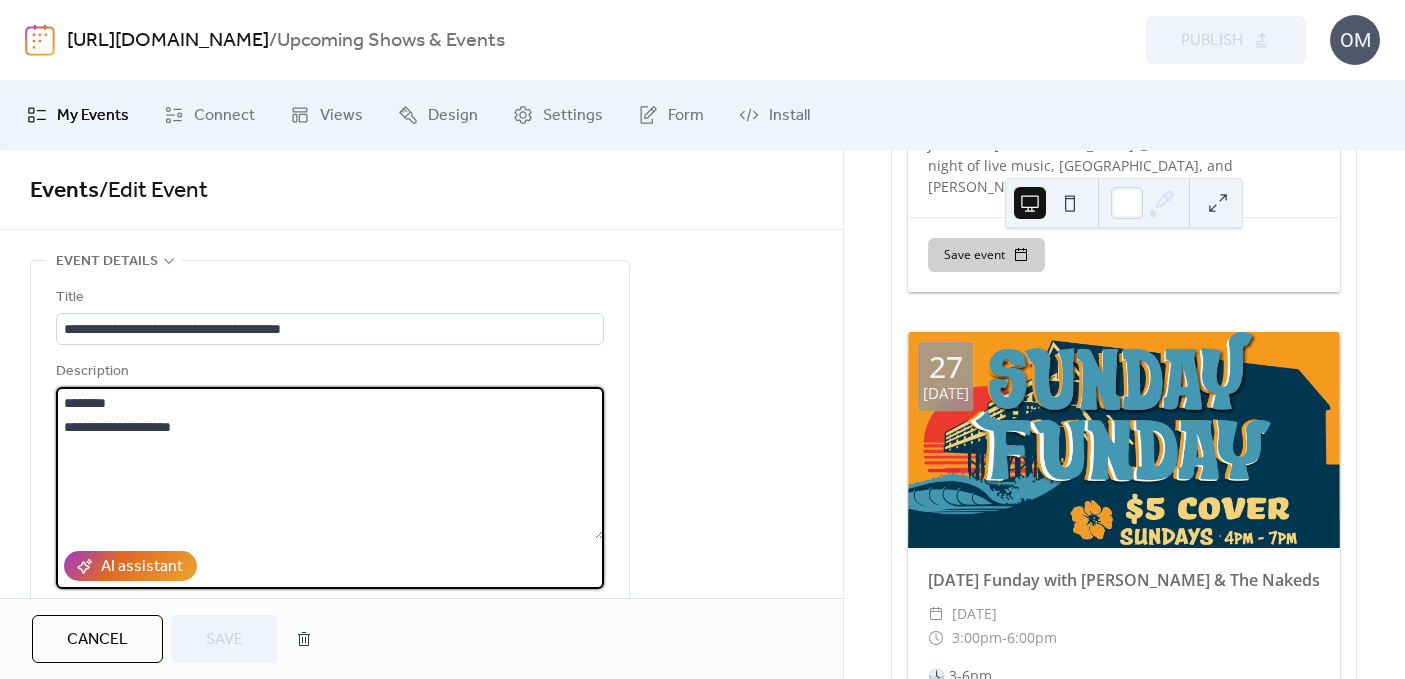 click on "**********" at bounding box center [330, 463] 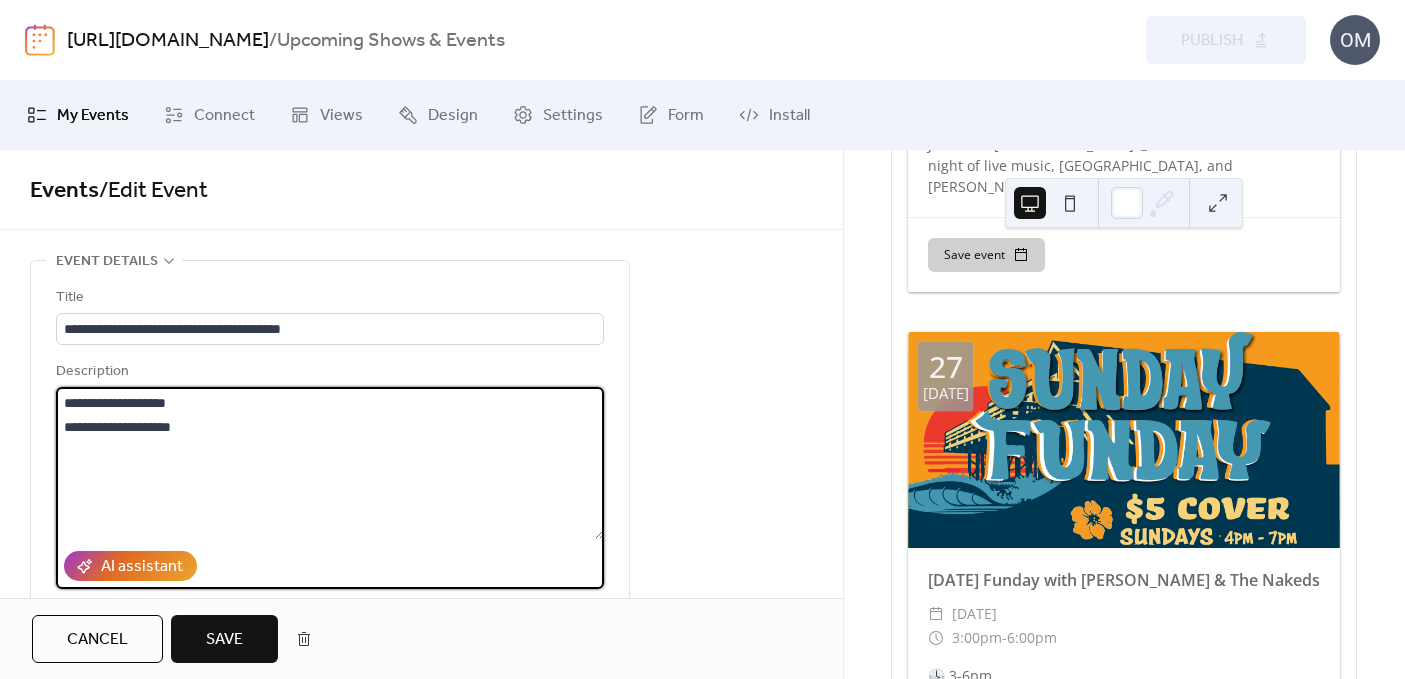 click on "**********" at bounding box center (330, 463) 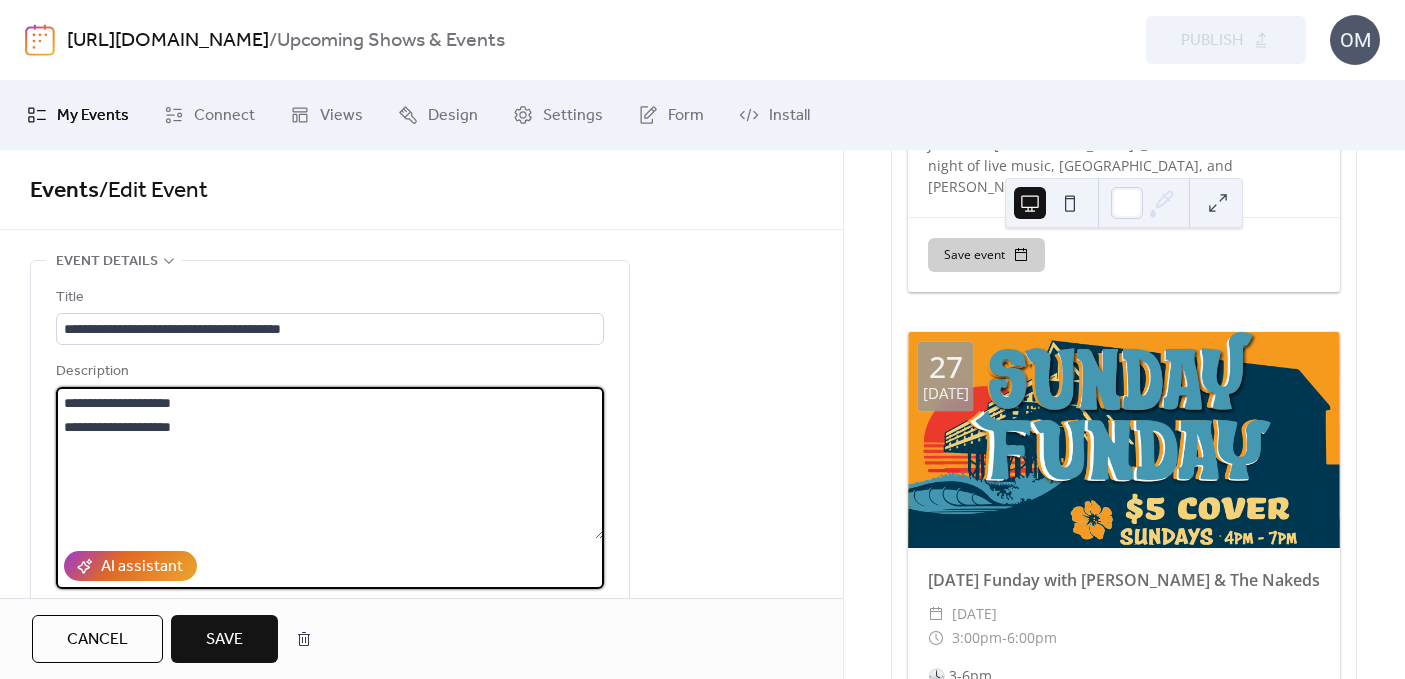 type on "**********" 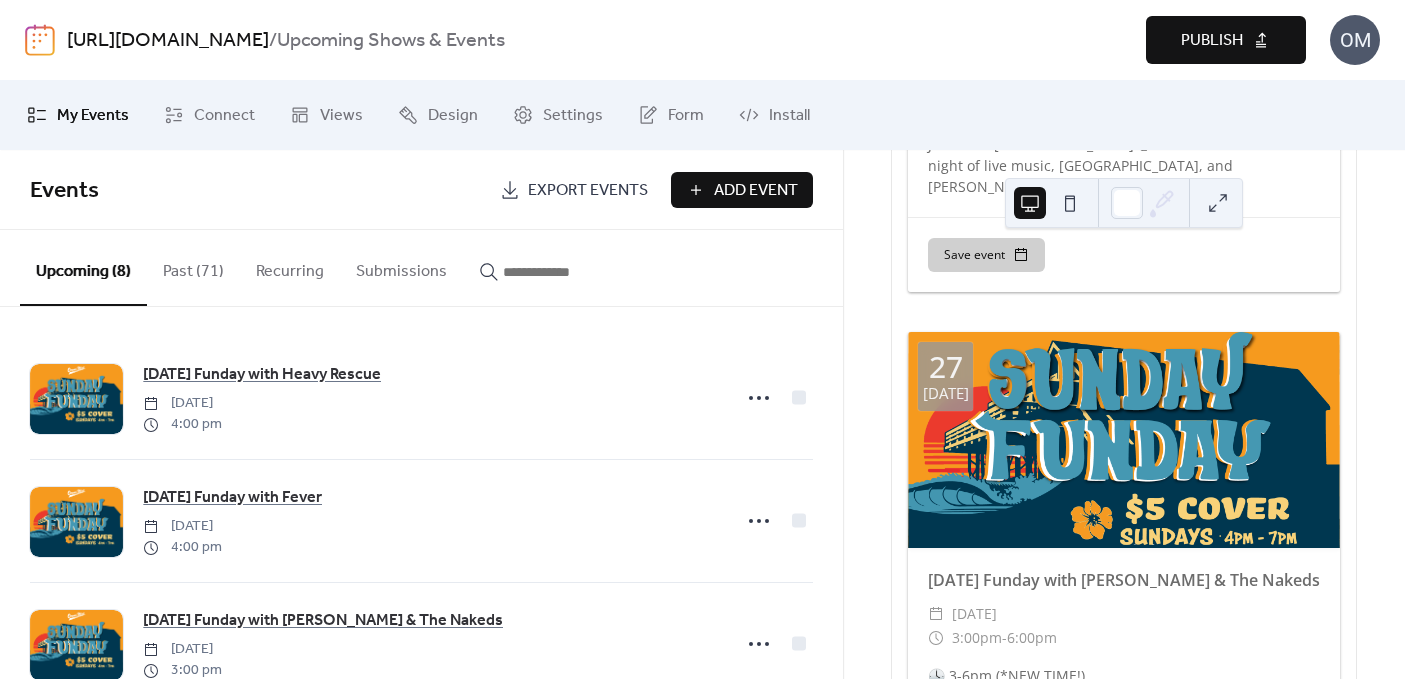 click on "Publish" at bounding box center [1212, 41] 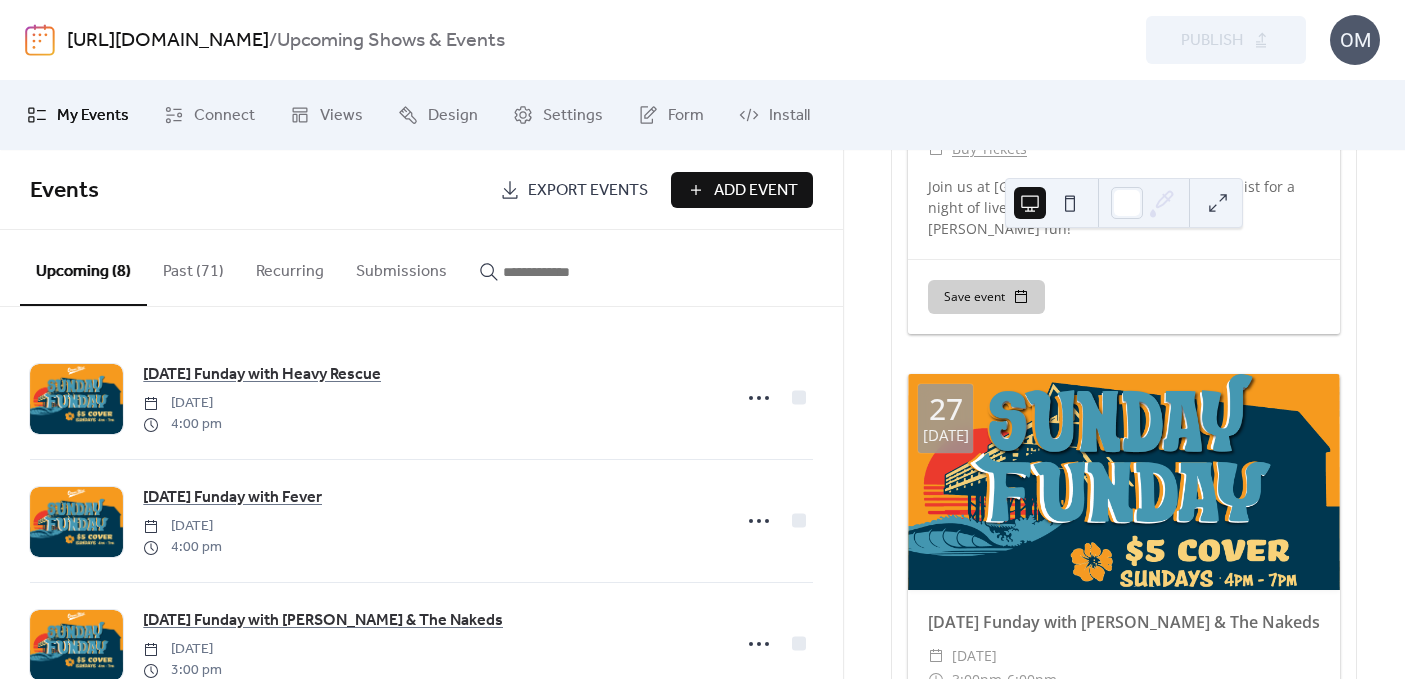 scroll, scrollTop: 9617, scrollLeft: 0, axis: vertical 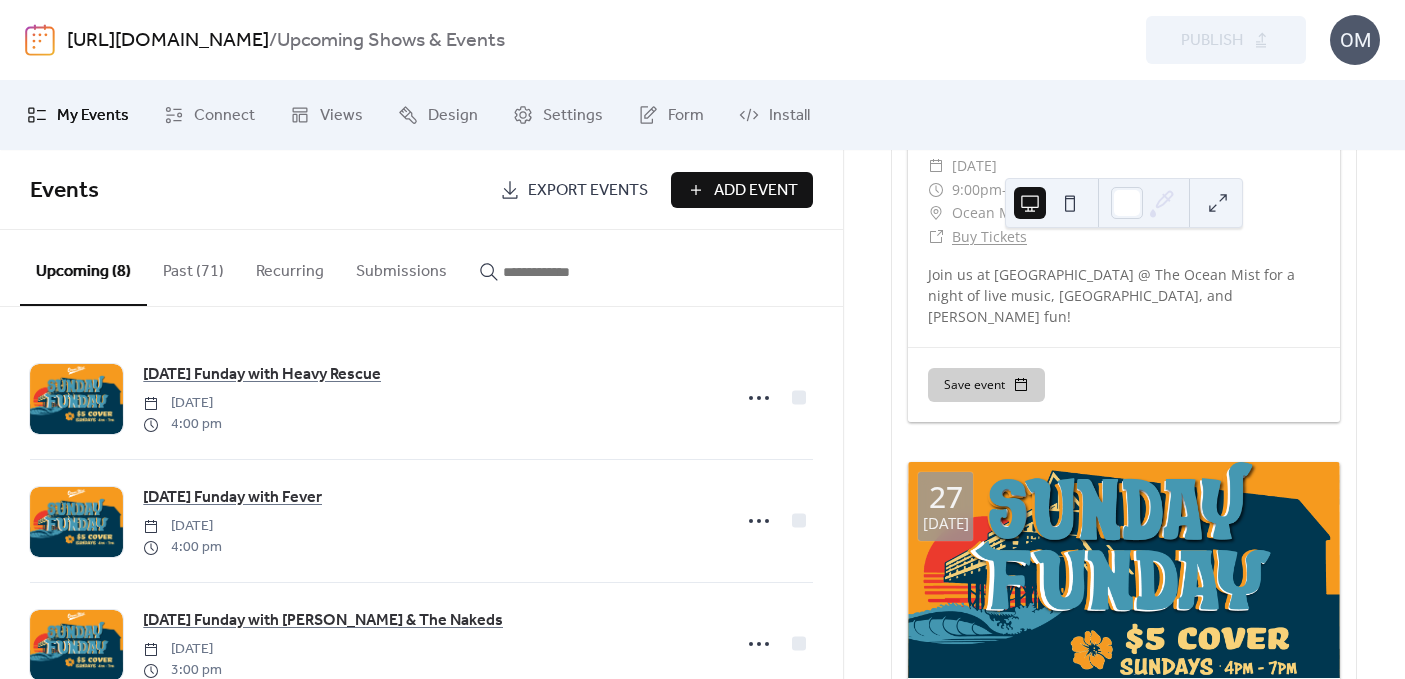 click on "Upcoming Shows & Events" at bounding box center [391, 41] 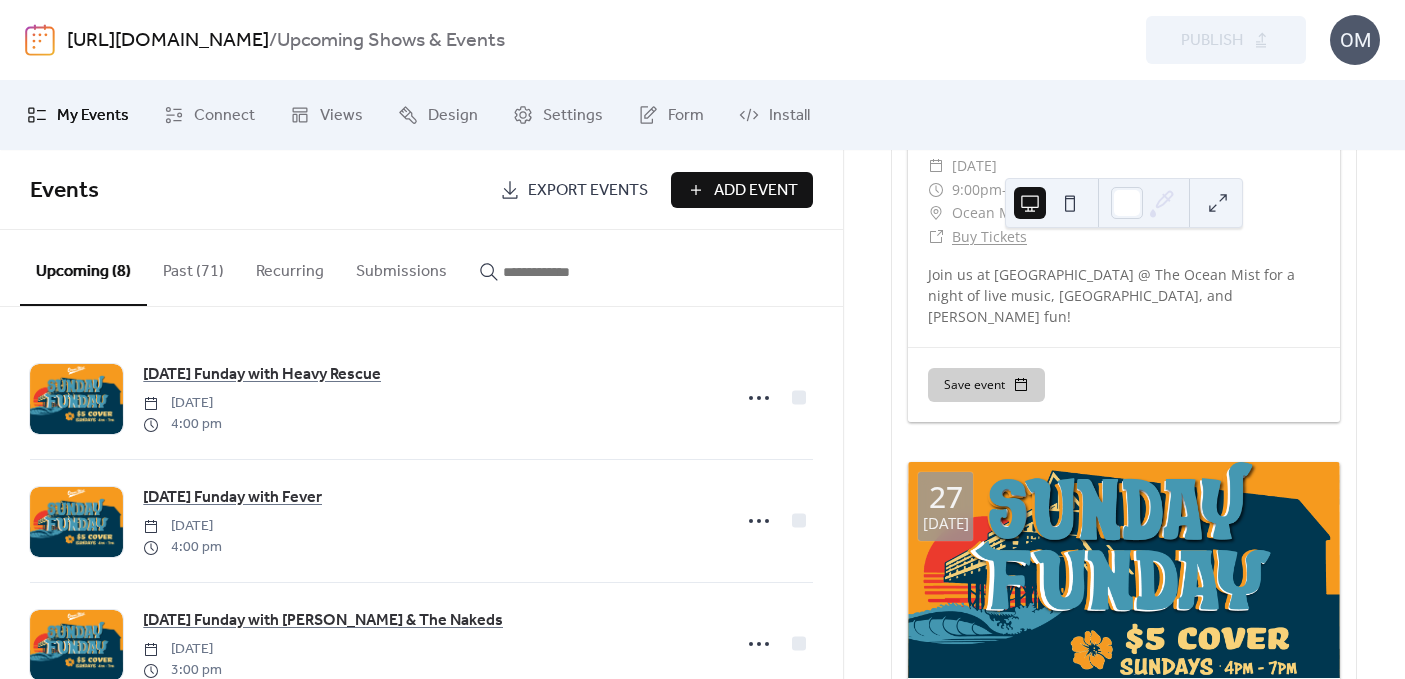 click on "OM" at bounding box center [1355, 40] 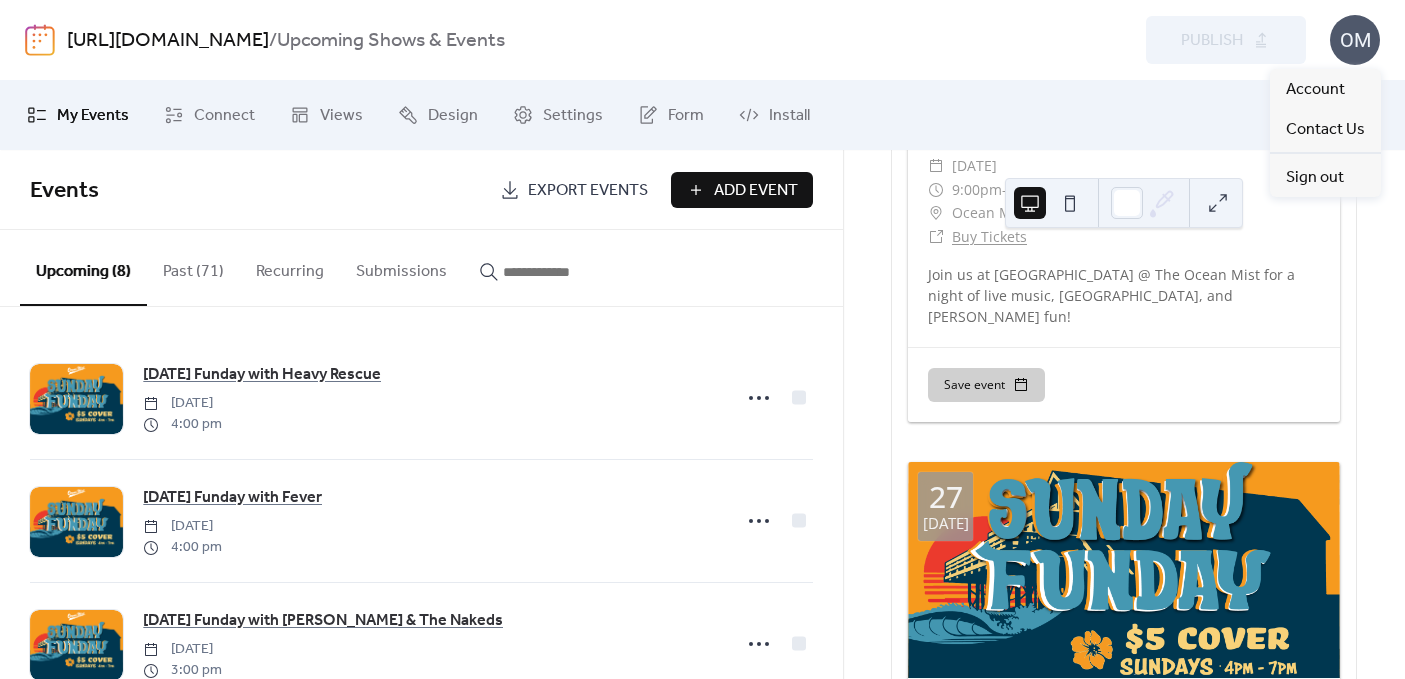 click on "OM" at bounding box center [1355, 40] 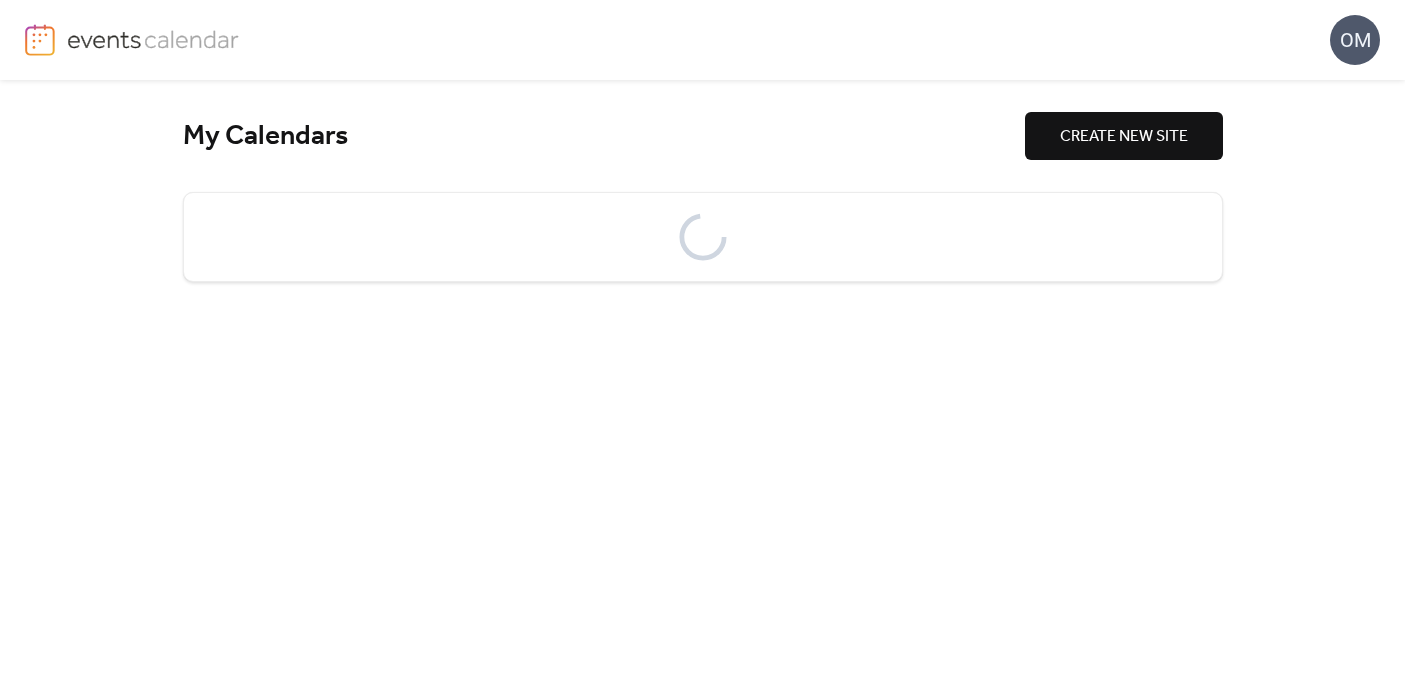 scroll, scrollTop: 0, scrollLeft: 0, axis: both 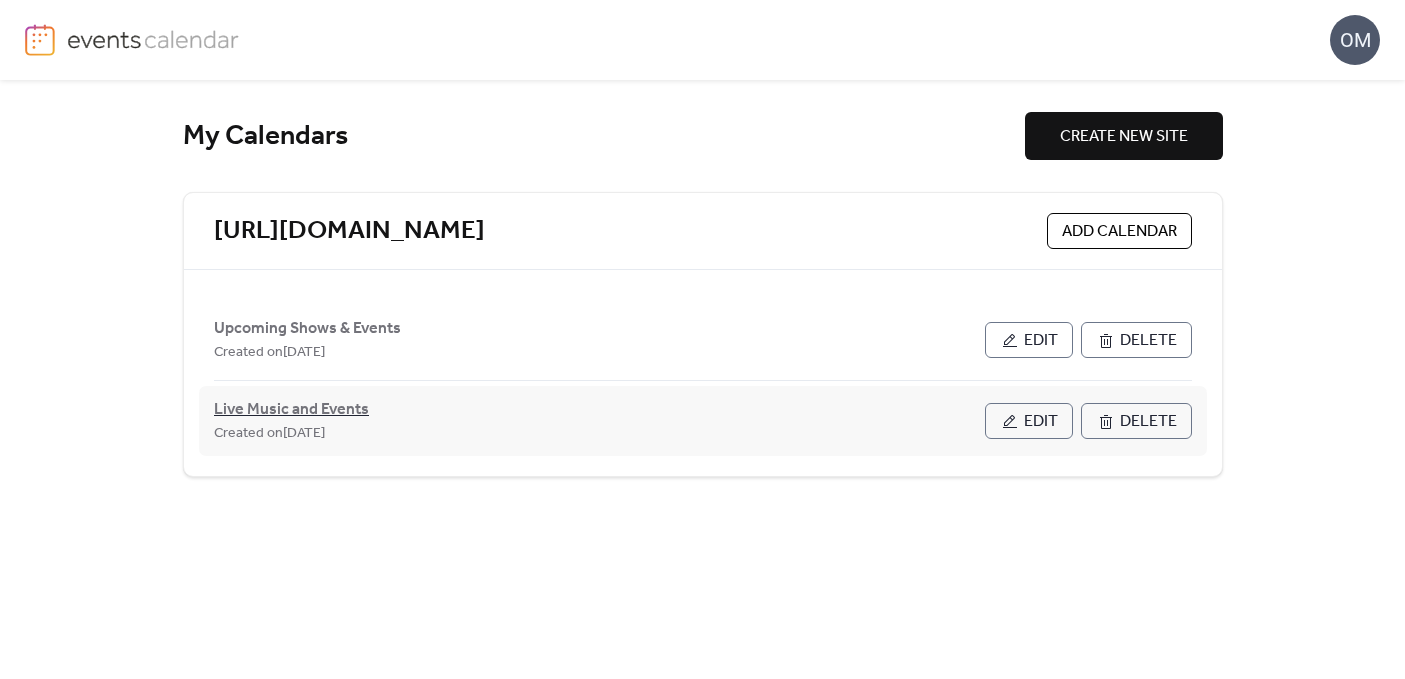 click on "Live Music and Events" at bounding box center [291, 410] 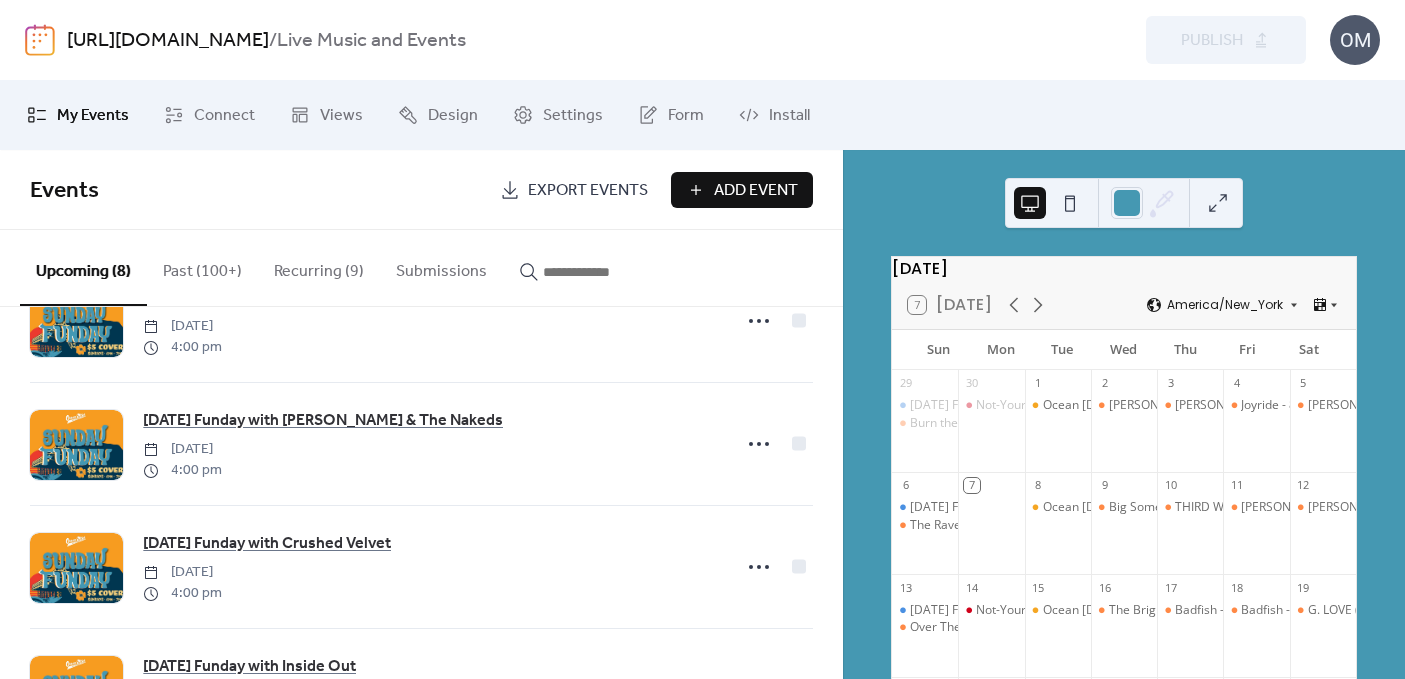 scroll, scrollTop: 245, scrollLeft: 0, axis: vertical 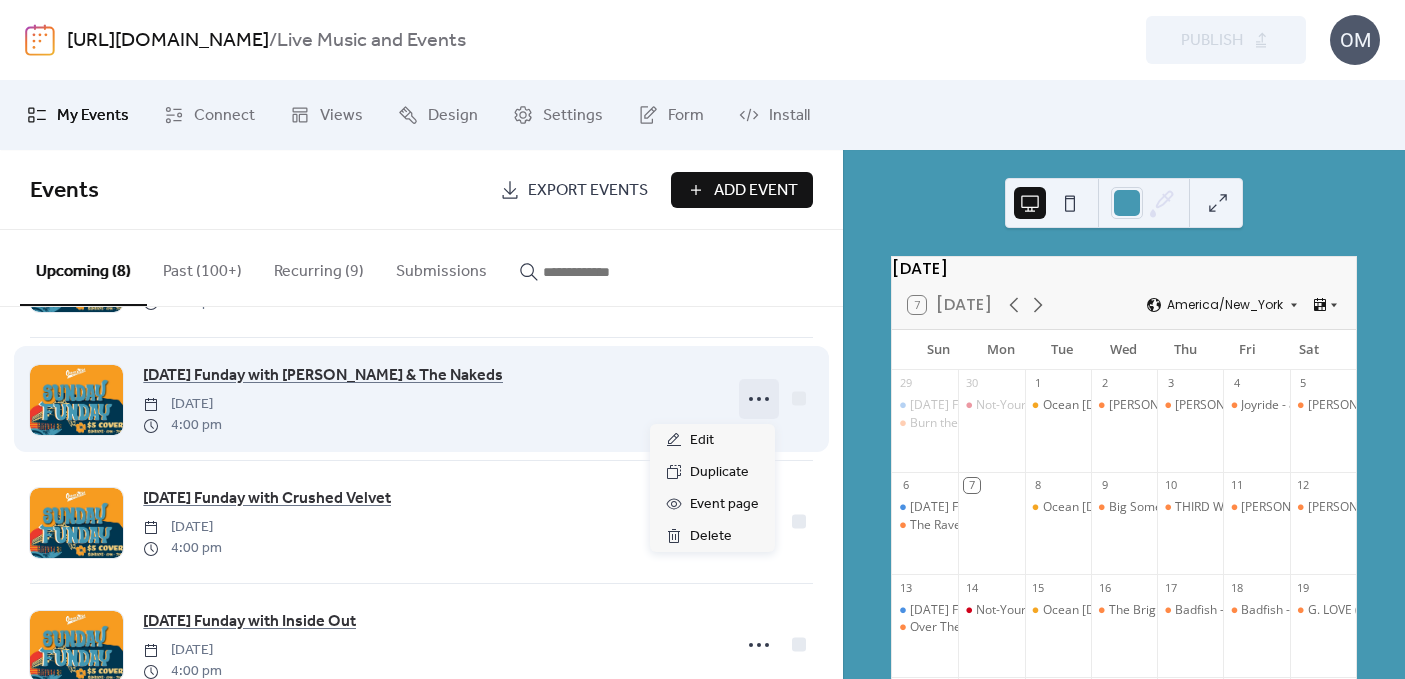 click 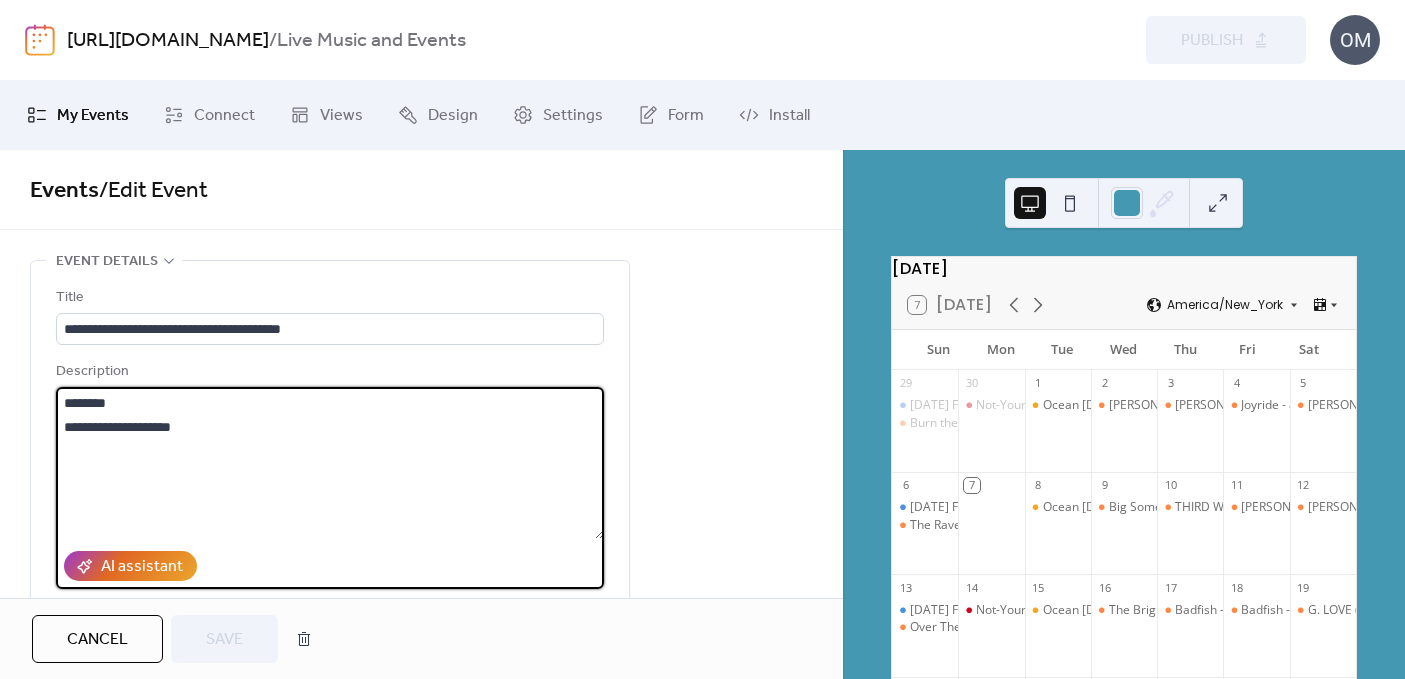 drag, startPoint x: 100, startPoint y: 402, endPoint x: 84, endPoint y: 404, distance: 16.124516 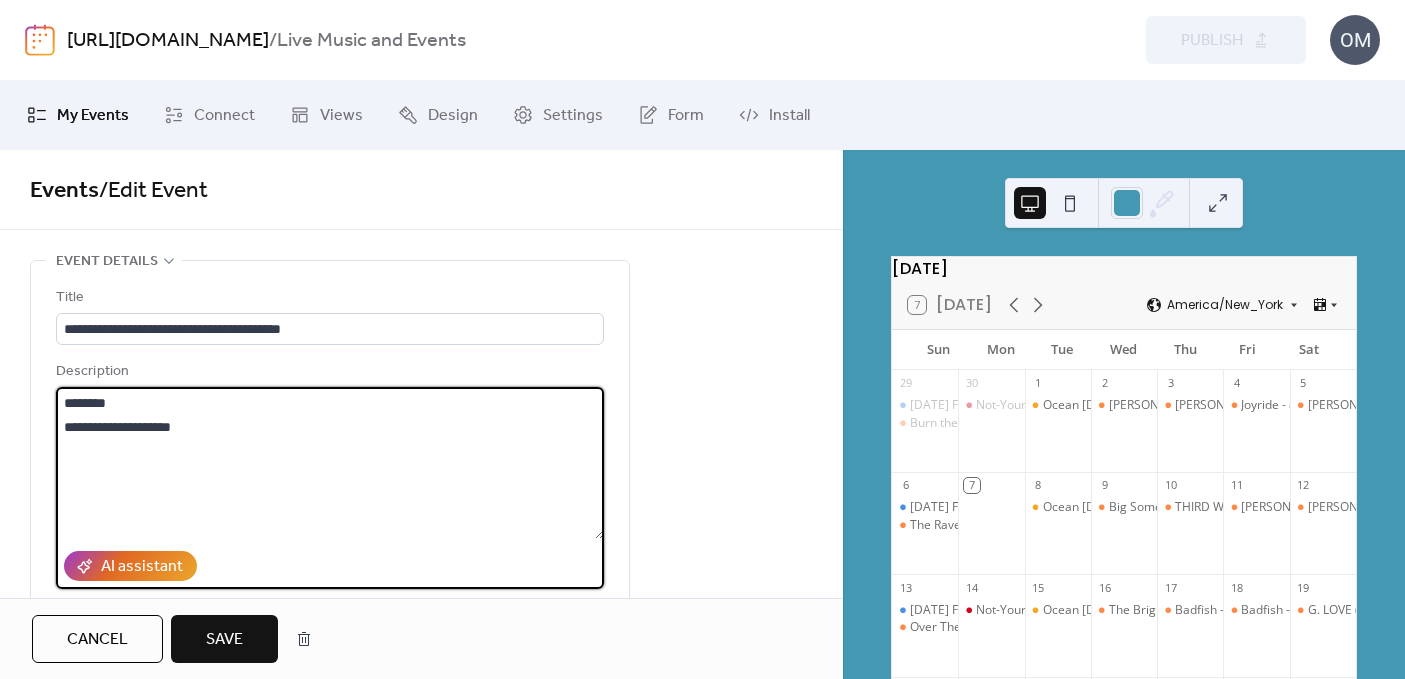 click on "**********" at bounding box center (330, 463) 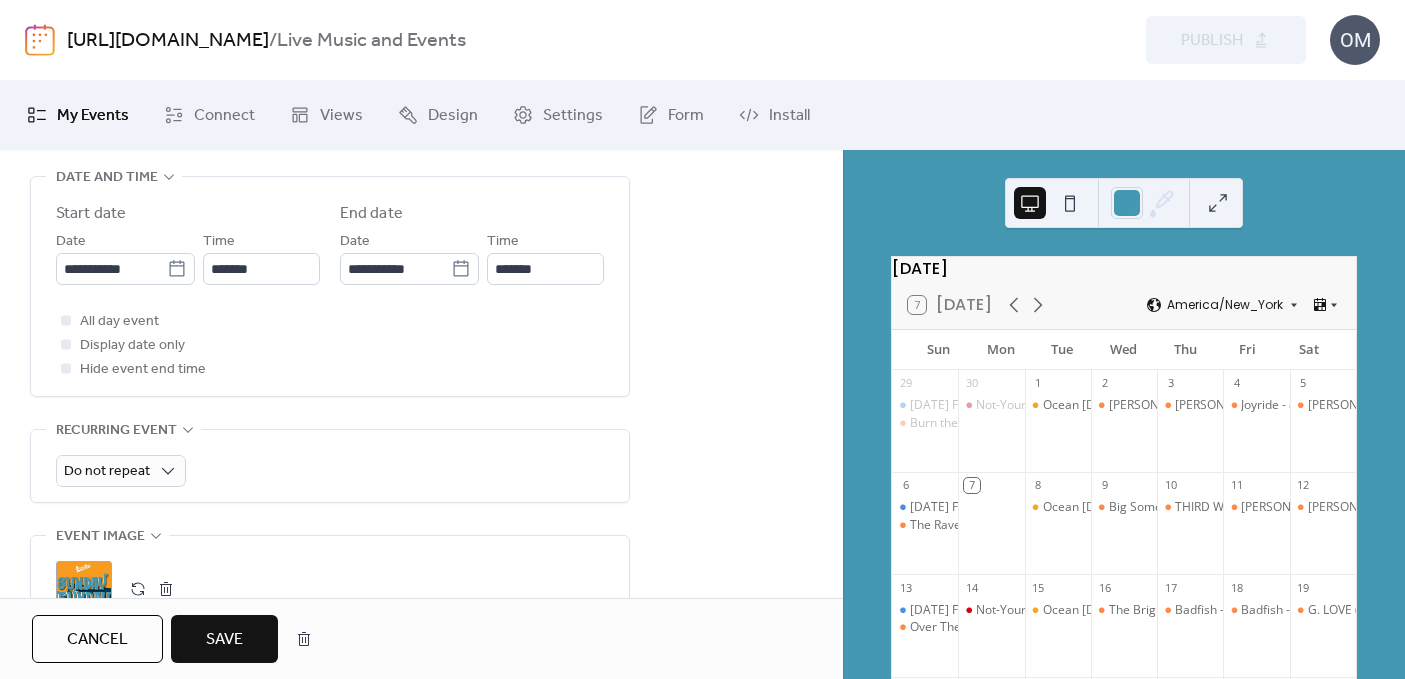 scroll, scrollTop: 699, scrollLeft: 0, axis: vertical 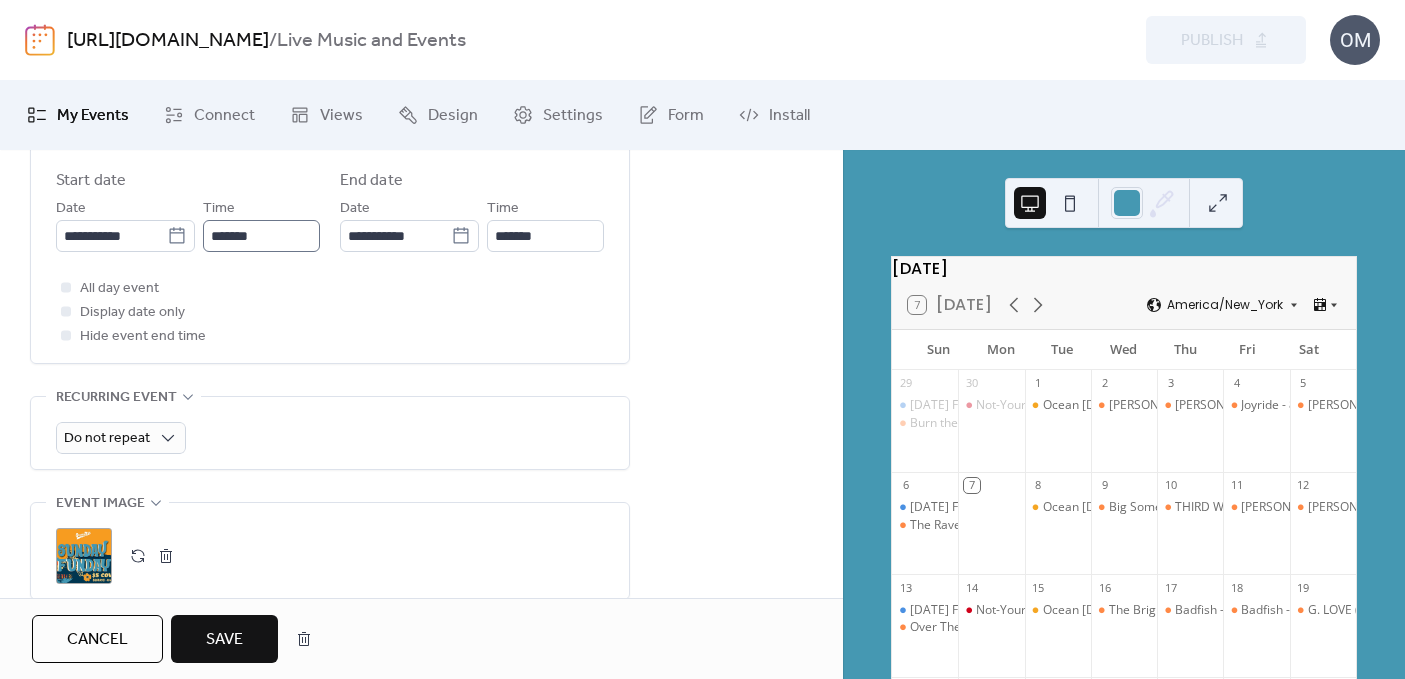 type on "**********" 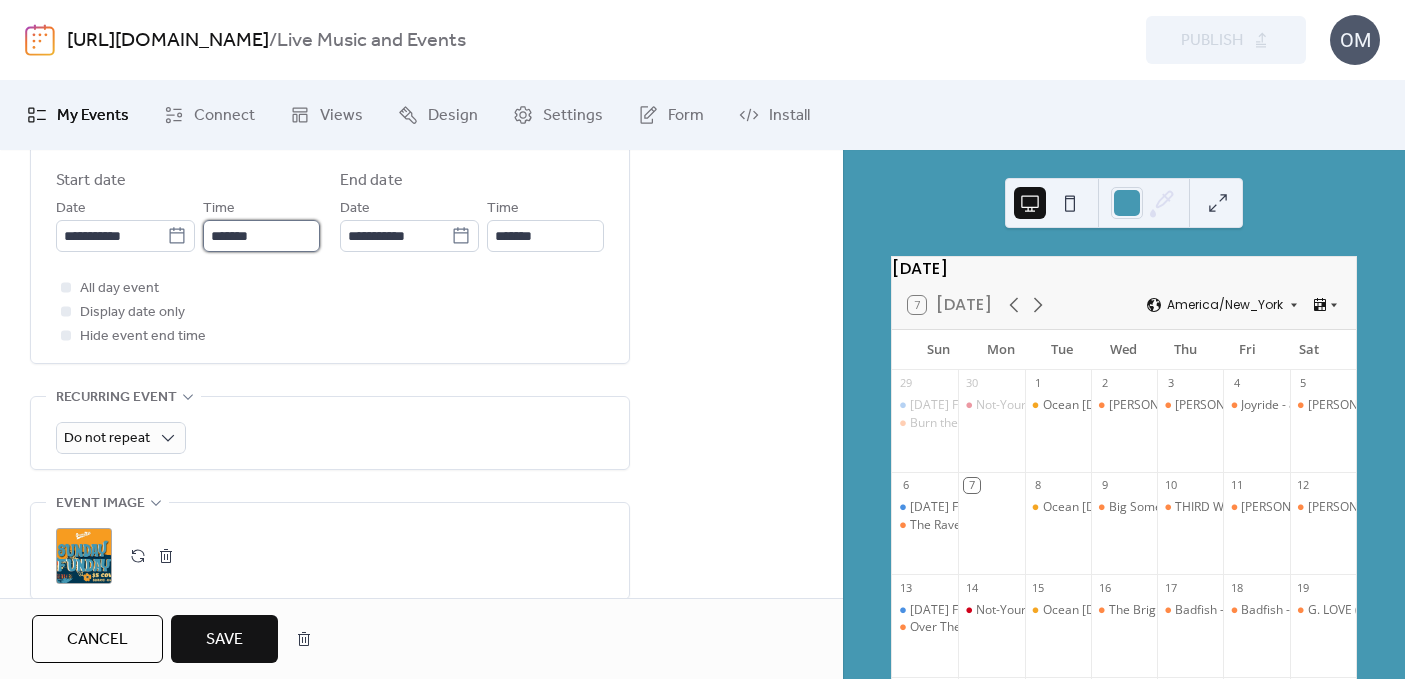 click on "*******" at bounding box center (261, 236) 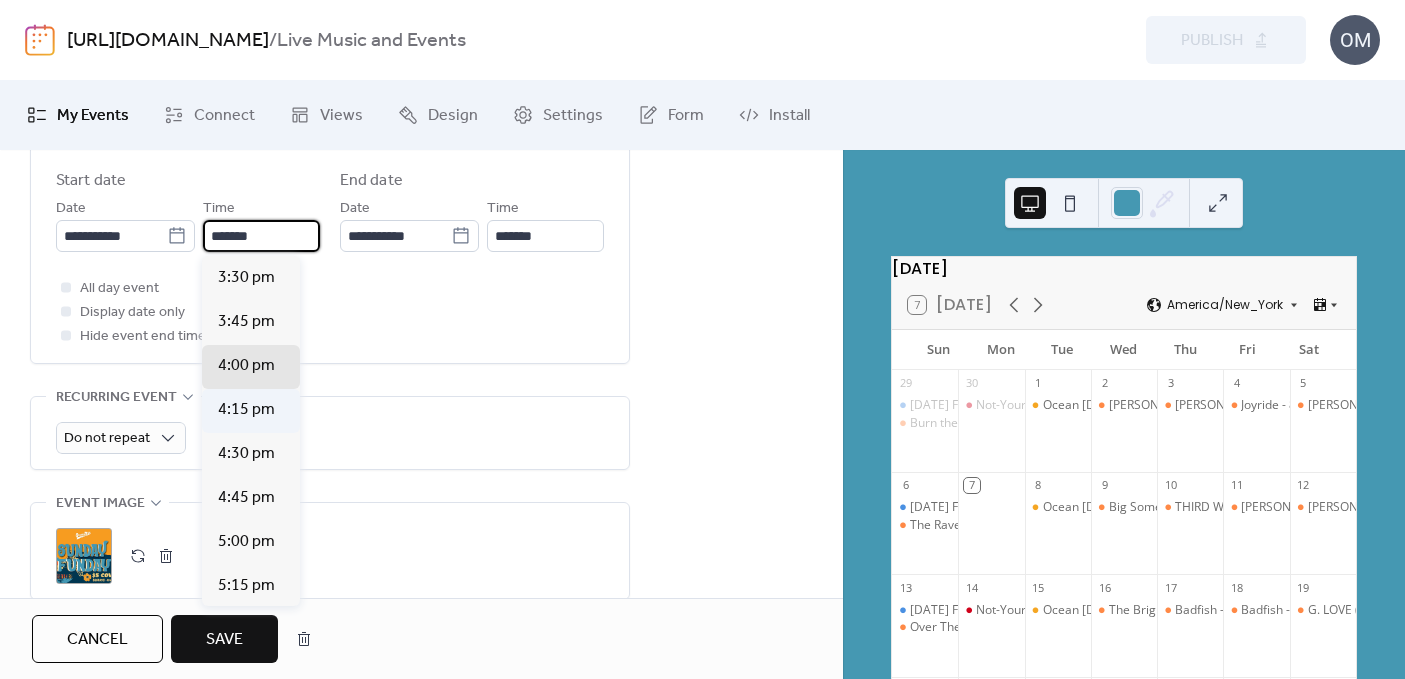 scroll, scrollTop: 2639, scrollLeft: 0, axis: vertical 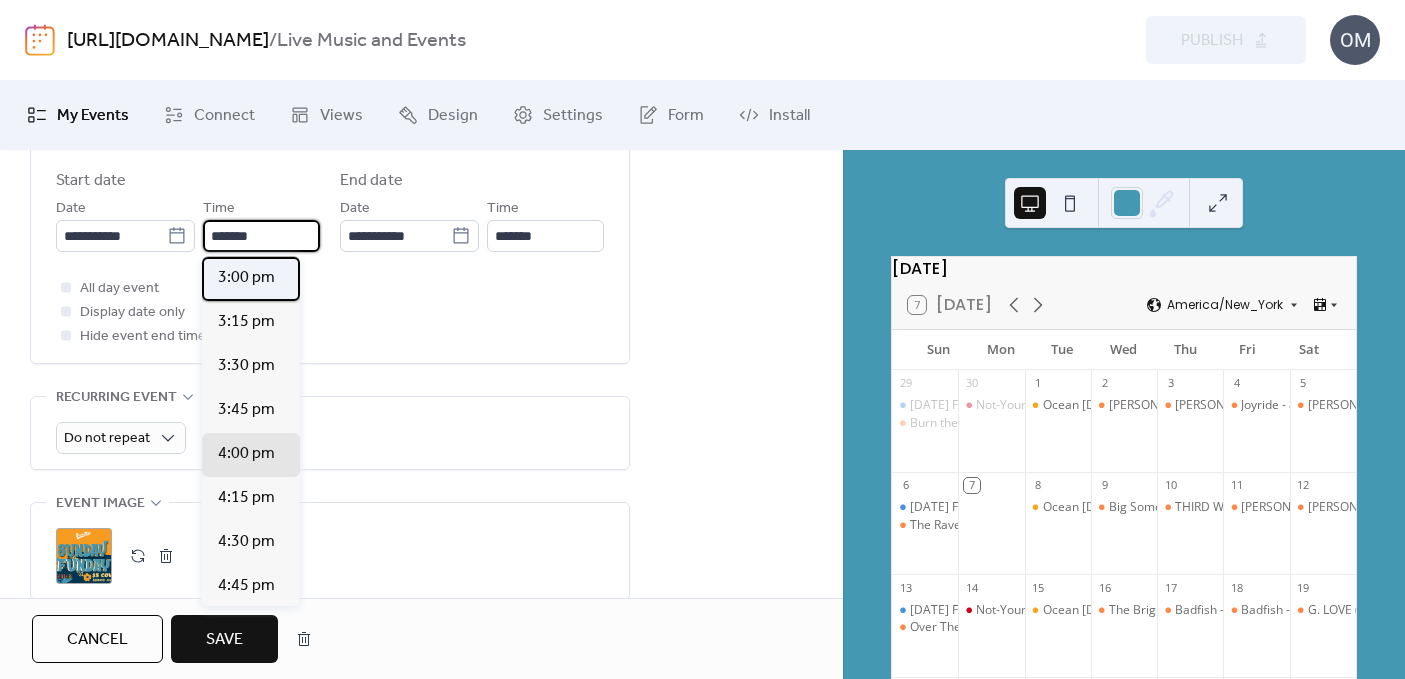 click on "3:00 pm" at bounding box center (246, 278) 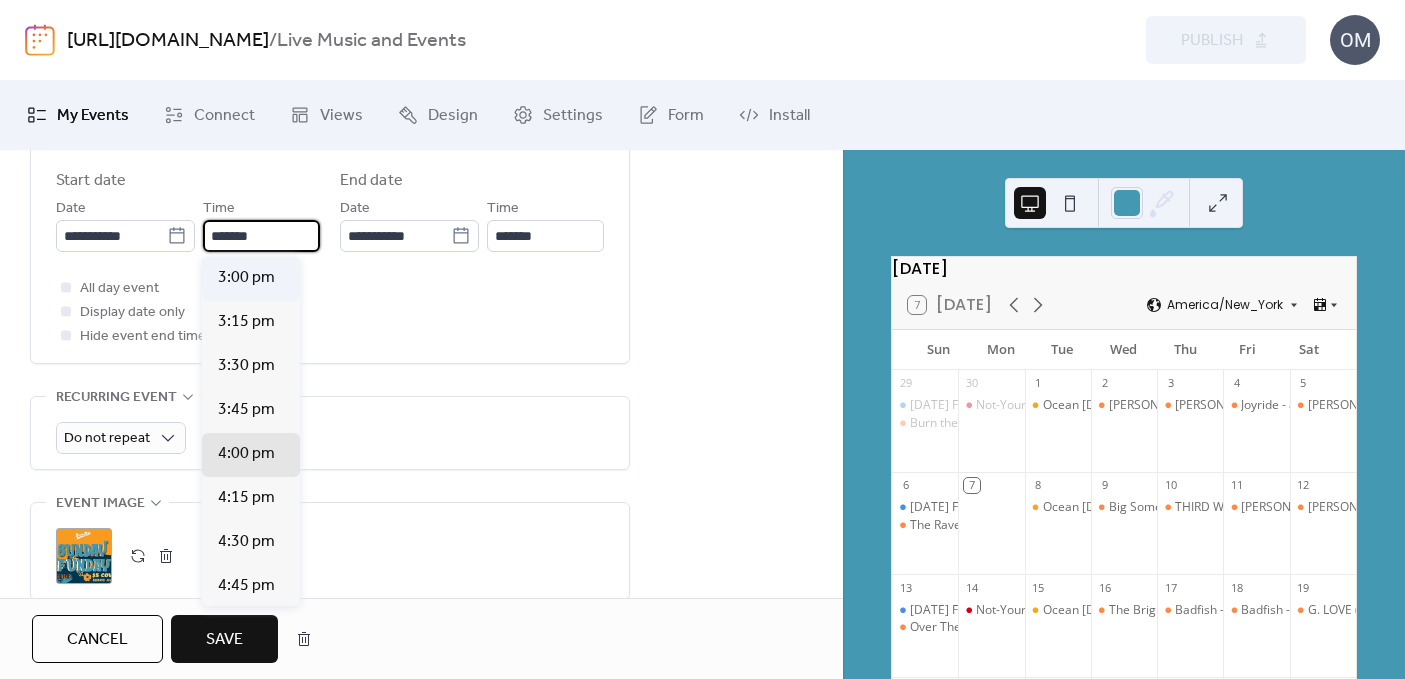 type on "*******" 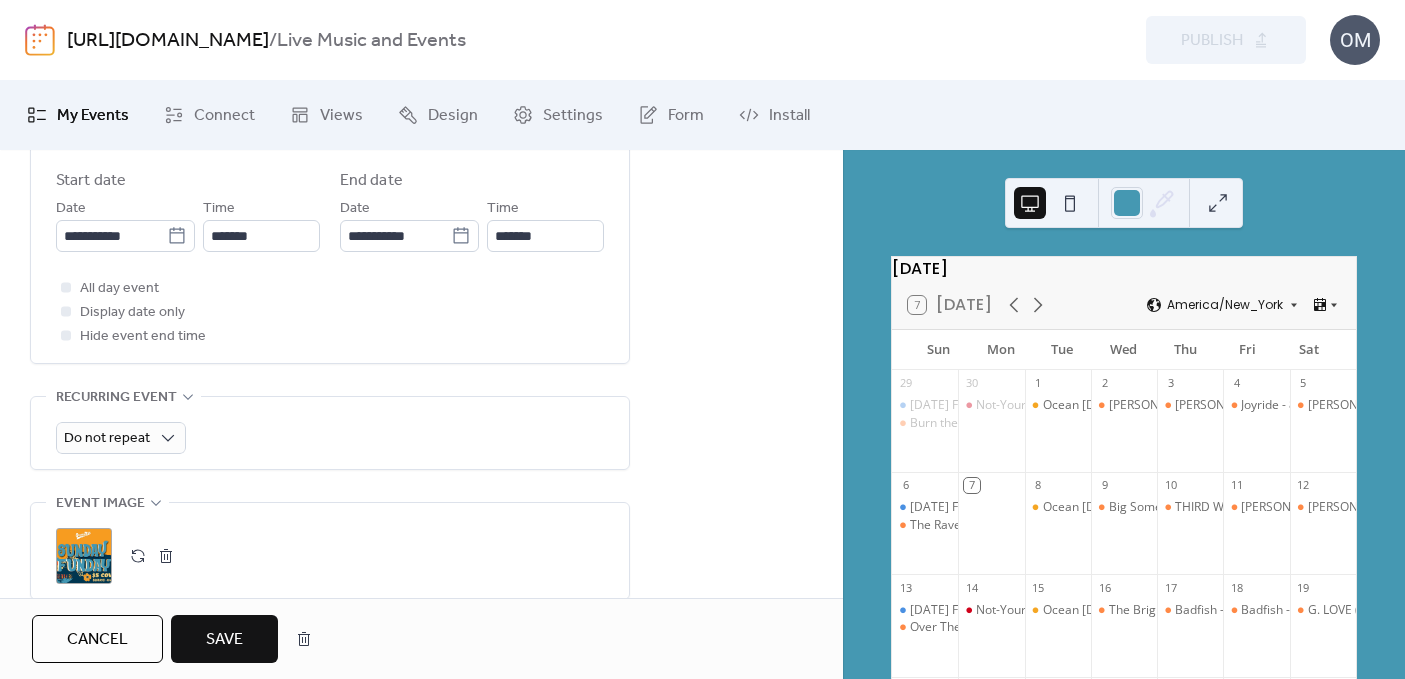 click on "**********" at bounding box center (330, 253) 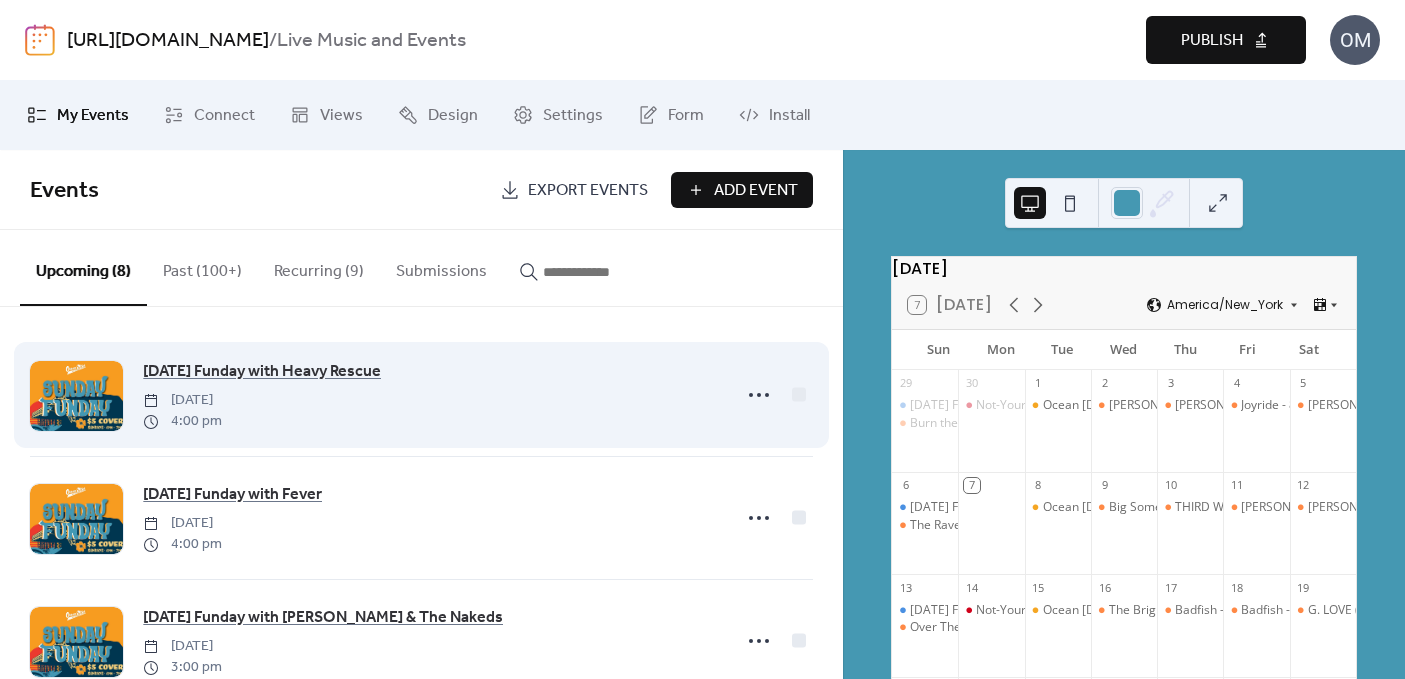 scroll, scrollTop: 0, scrollLeft: 0, axis: both 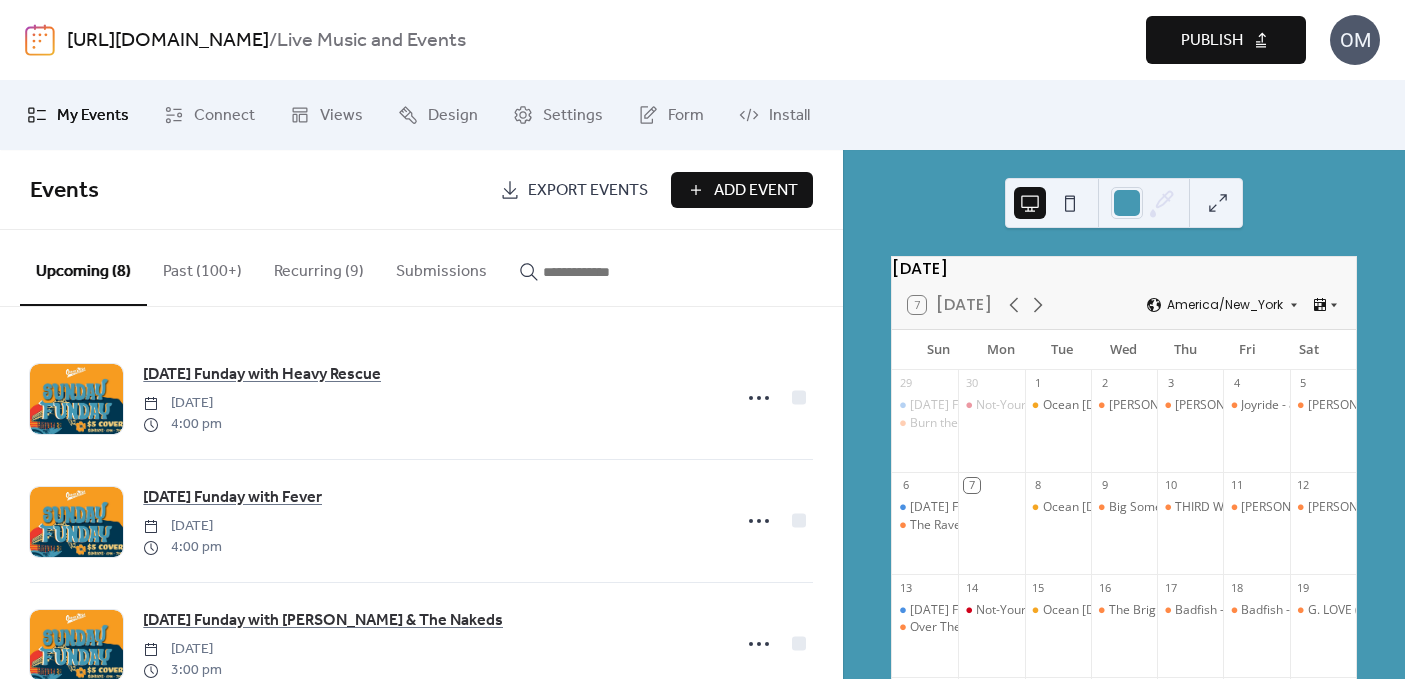 click on "Publish" at bounding box center (1226, 40) 